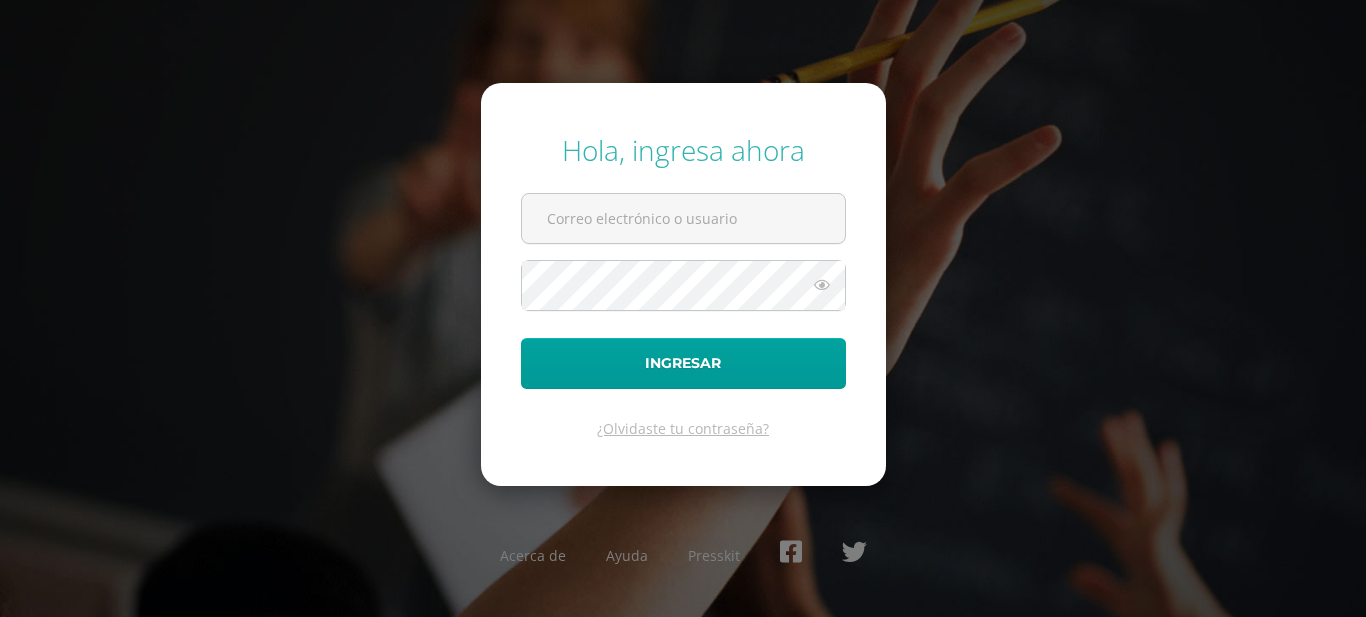 scroll, scrollTop: 0, scrollLeft: 0, axis: both 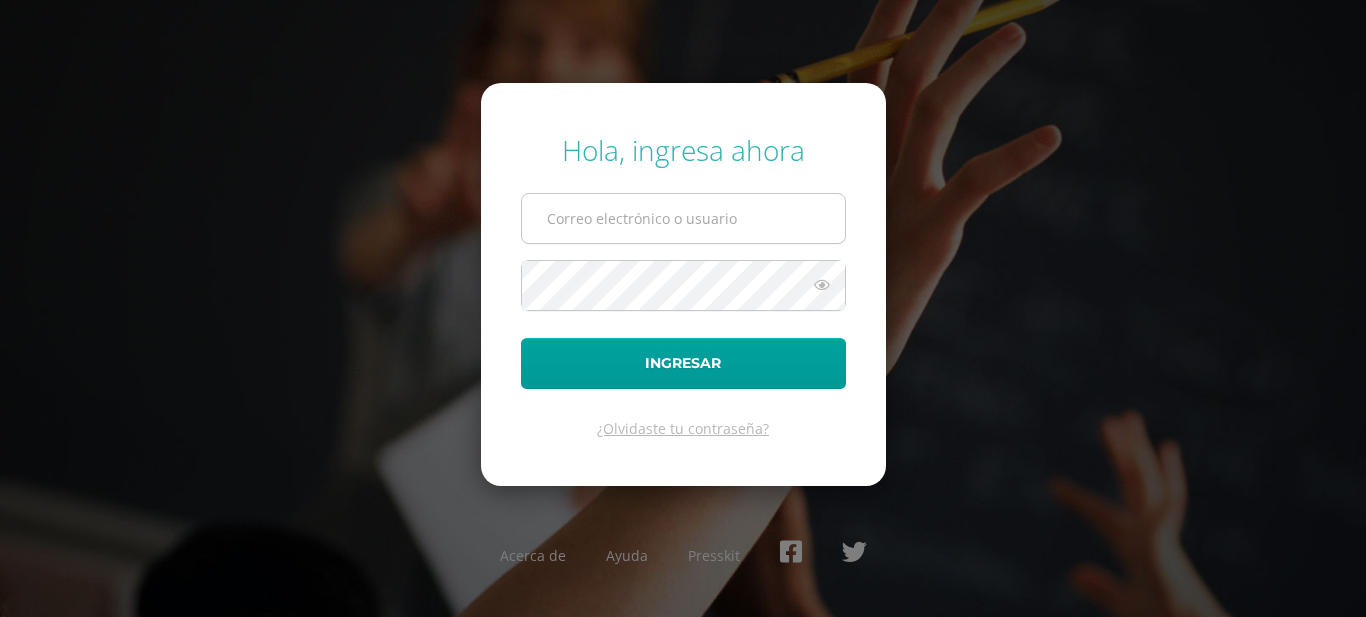 click at bounding box center [683, 218] 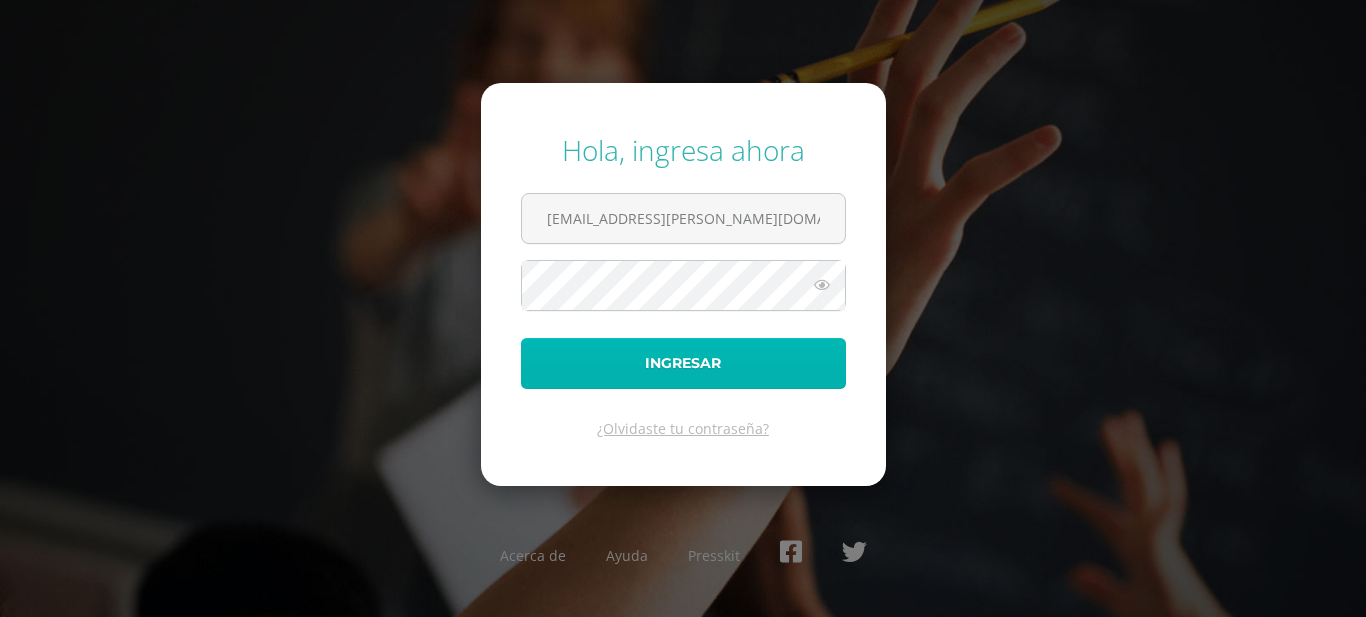 click on "Ingresar" at bounding box center [683, 363] 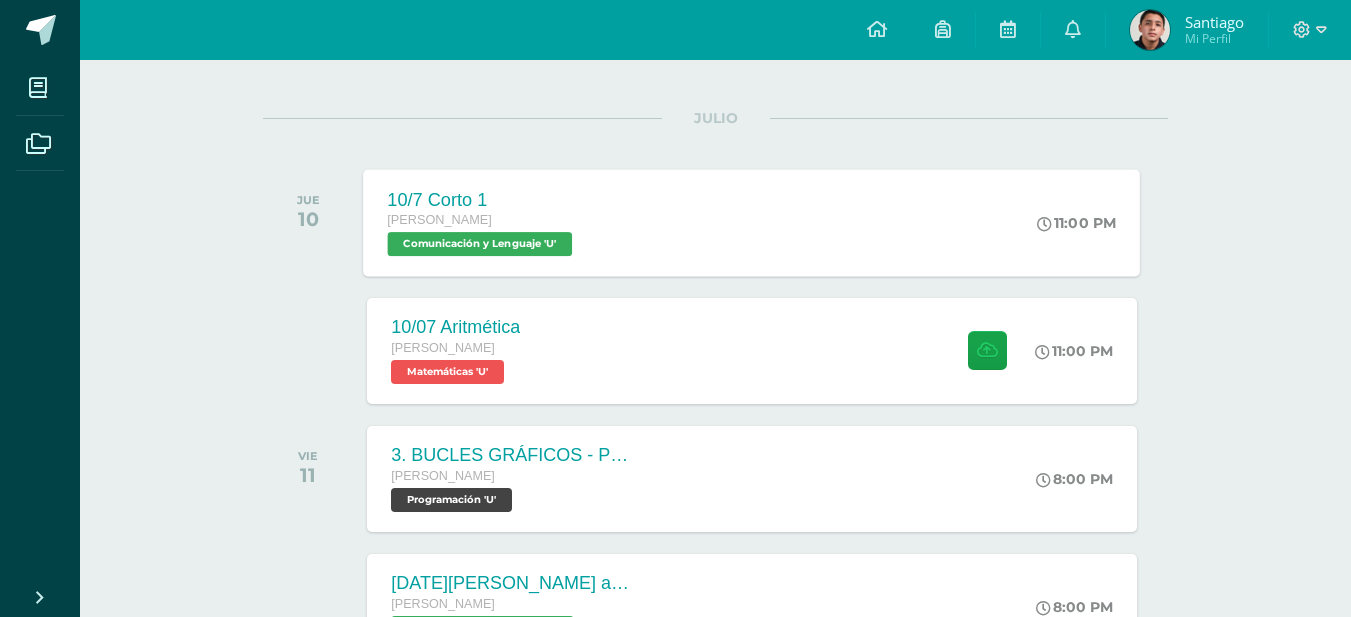 scroll, scrollTop: 100, scrollLeft: 0, axis: vertical 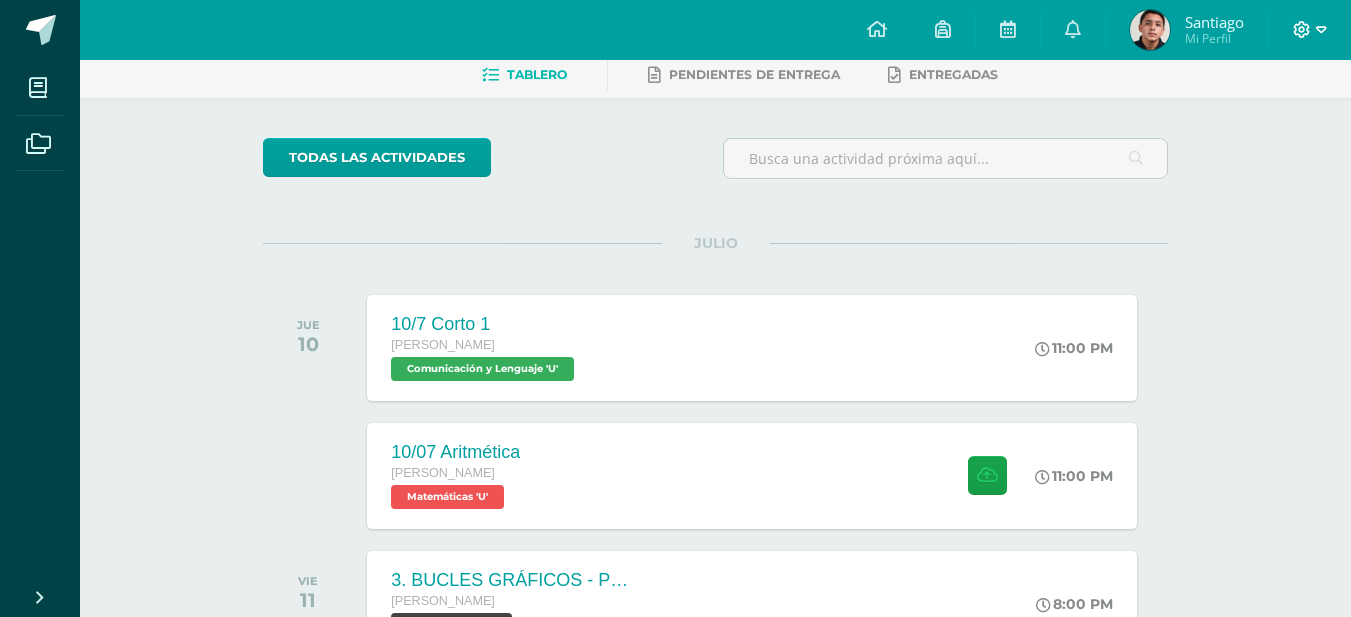 click 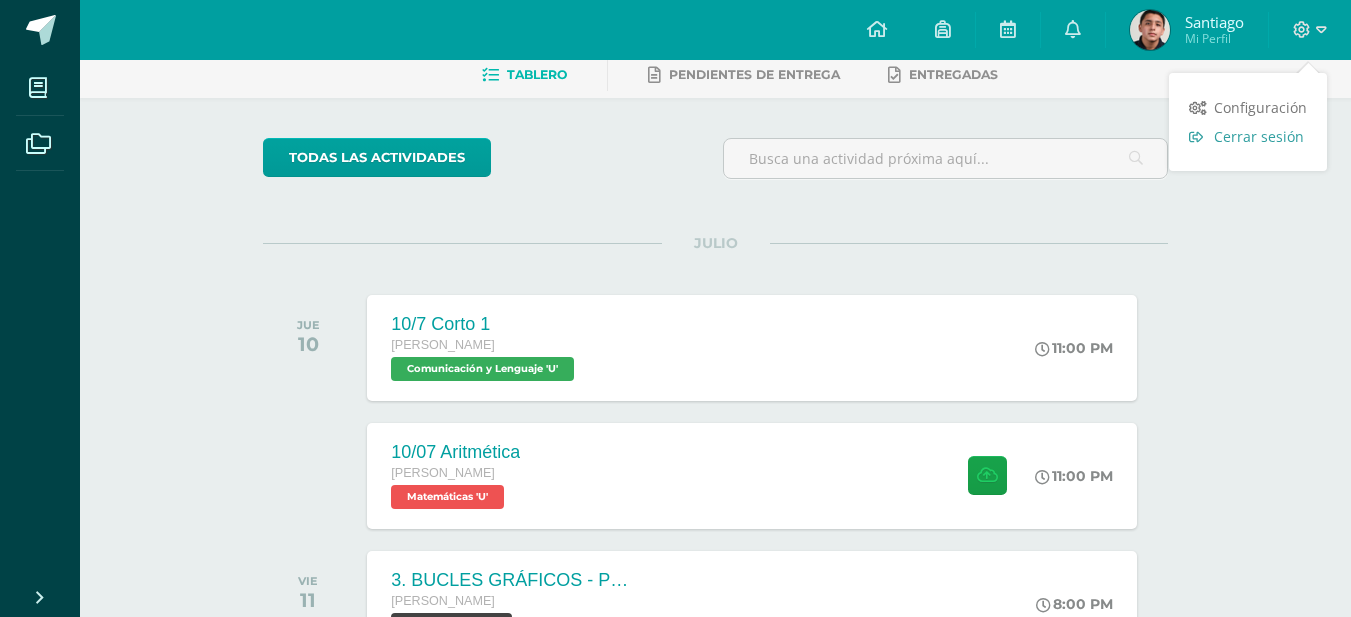 click on "Cerrar sesión" at bounding box center [1259, 136] 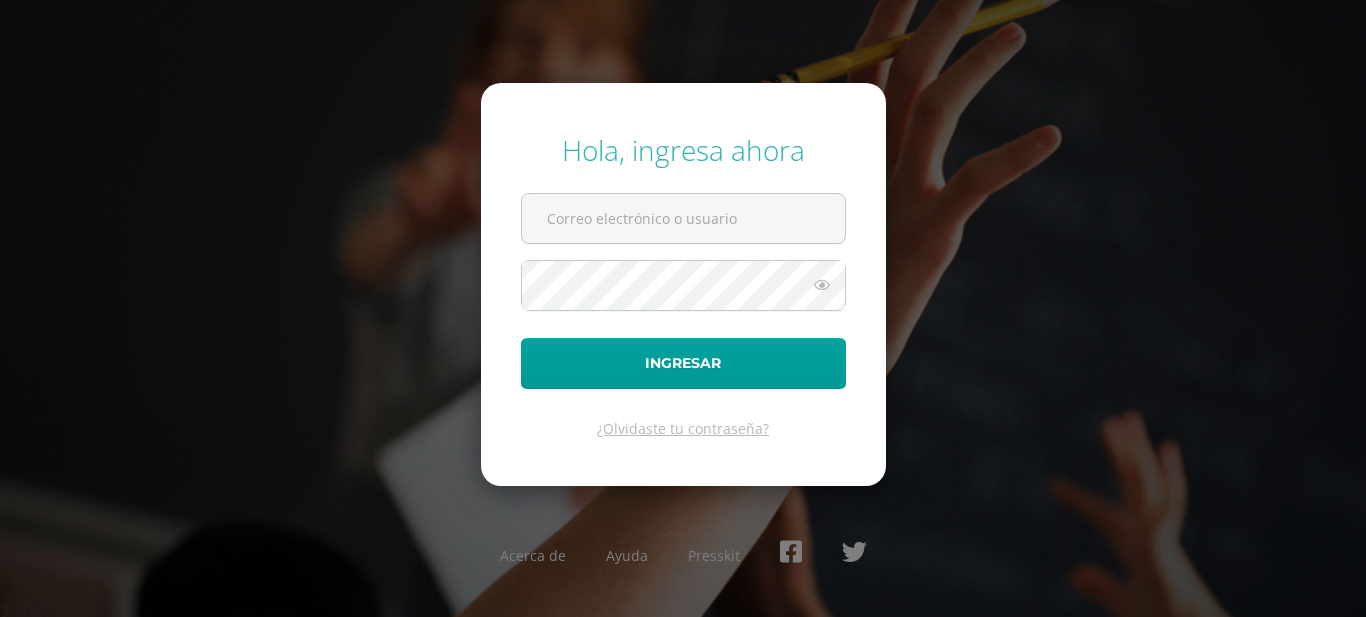 scroll, scrollTop: 0, scrollLeft: 0, axis: both 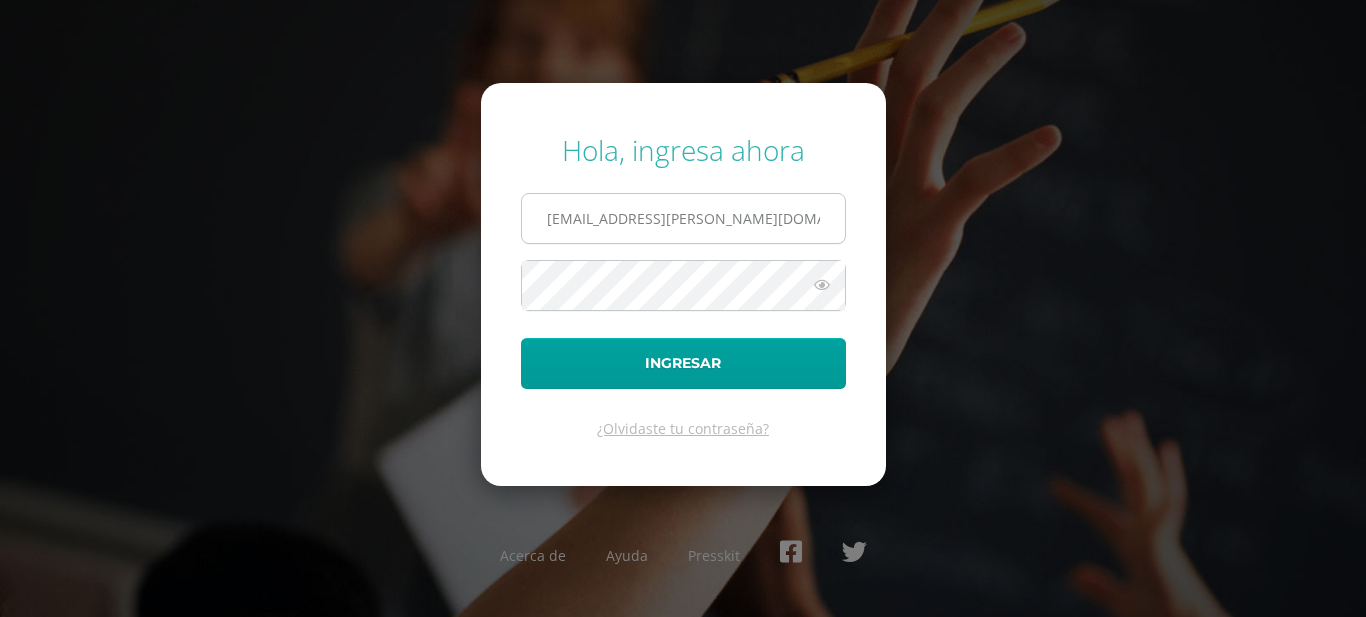 drag, startPoint x: 649, startPoint y: 221, endPoint x: 528, endPoint y: 204, distance: 122.18838 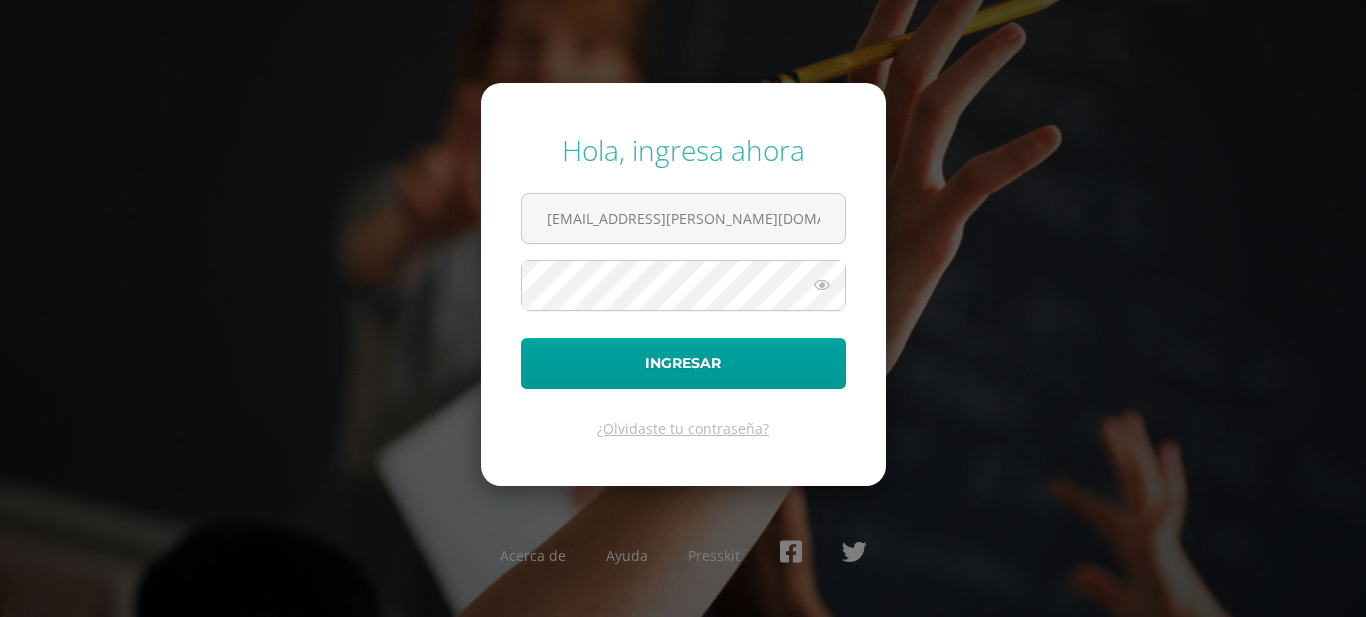 type on "sergio.siliezar@centroeducativoelvalle.edu.gt" 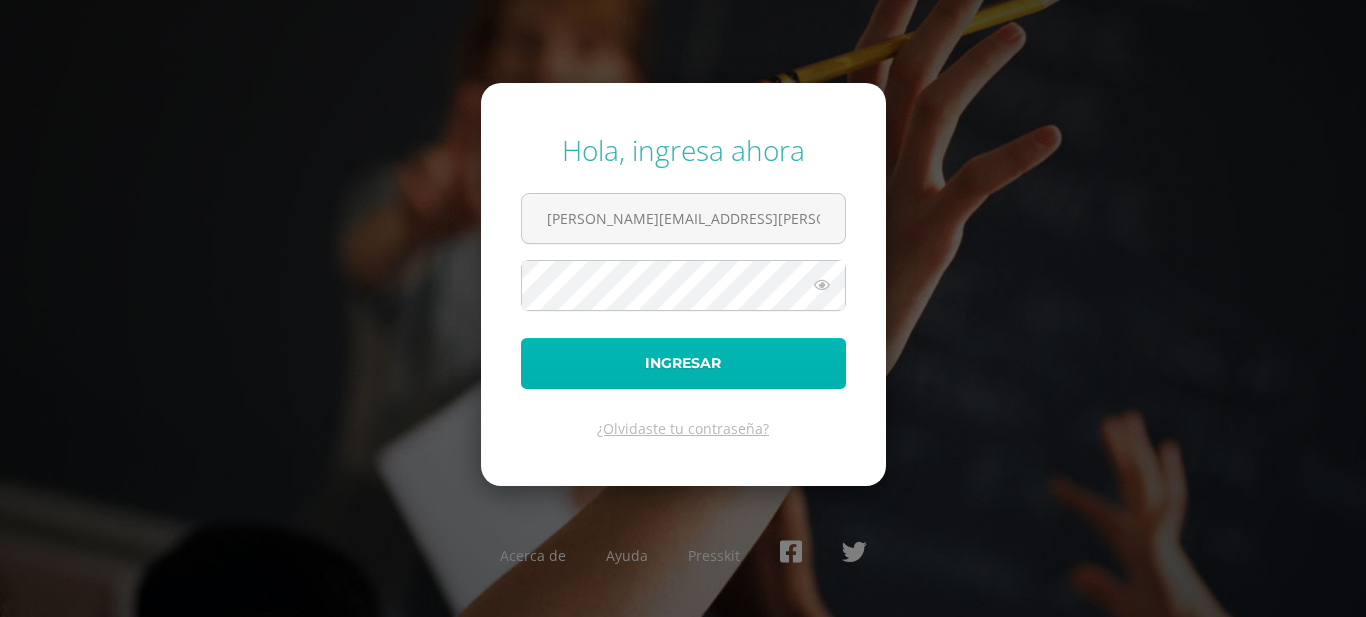click on "Ingresar" at bounding box center [683, 363] 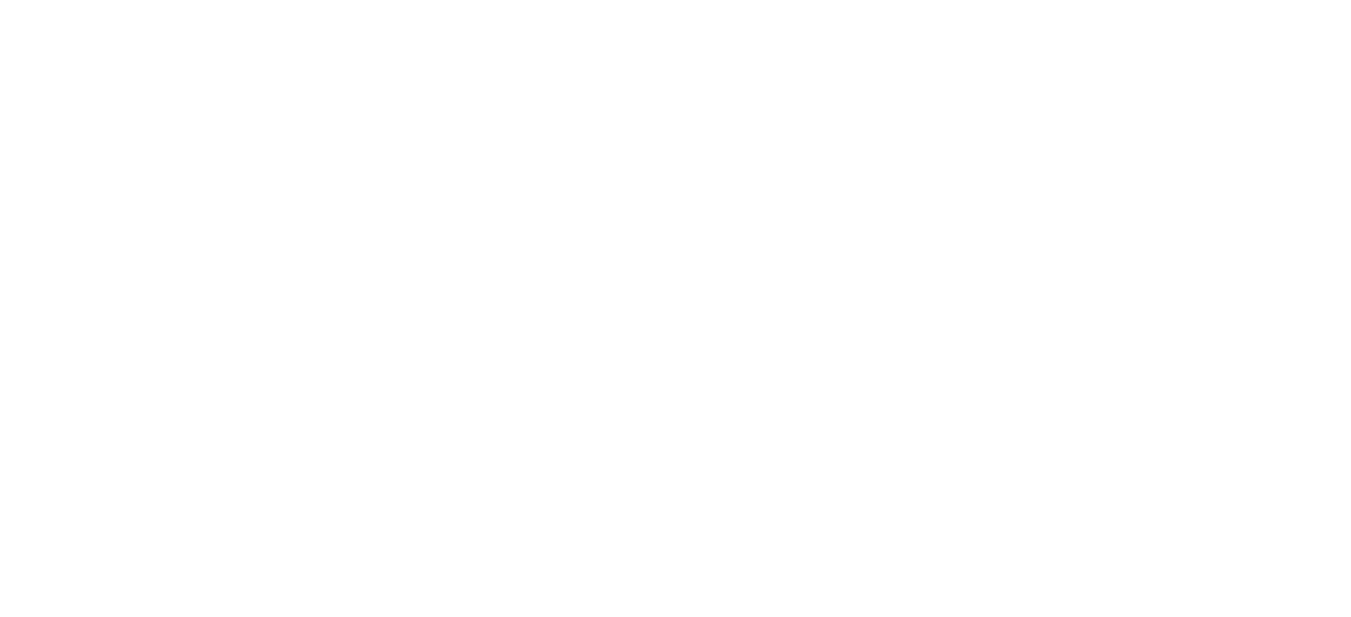 scroll, scrollTop: 0, scrollLeft: 0, axis: both 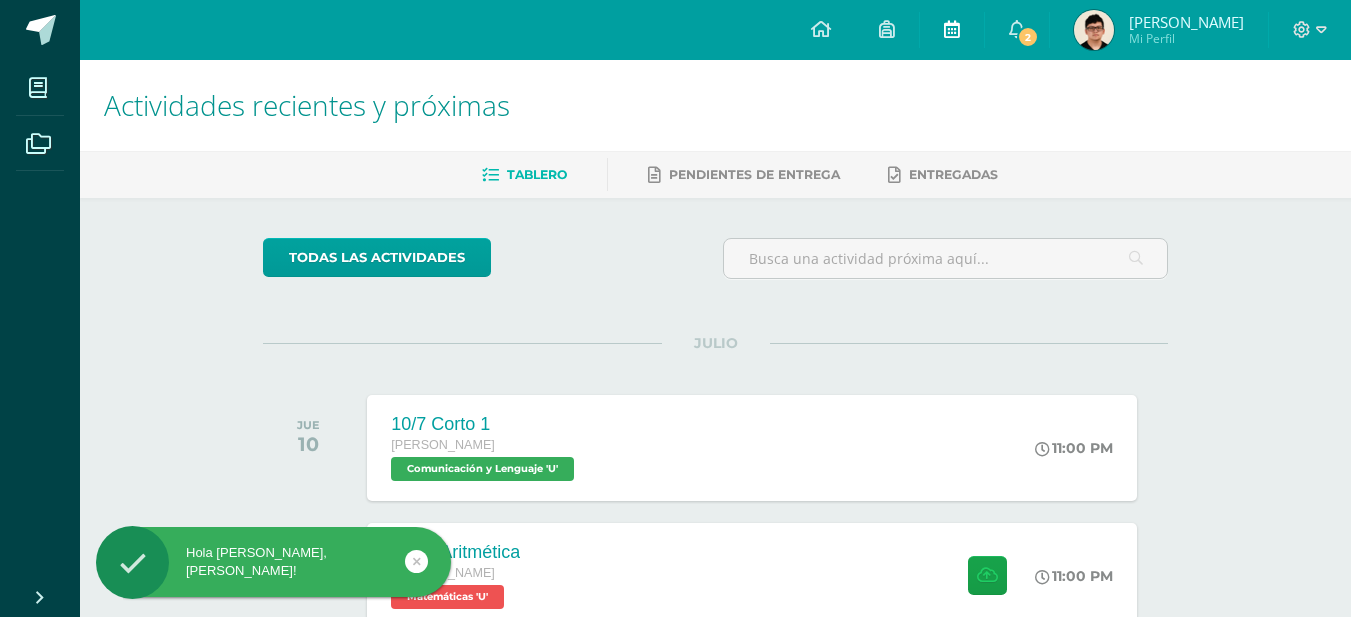 click at bounding box center [952, 30] 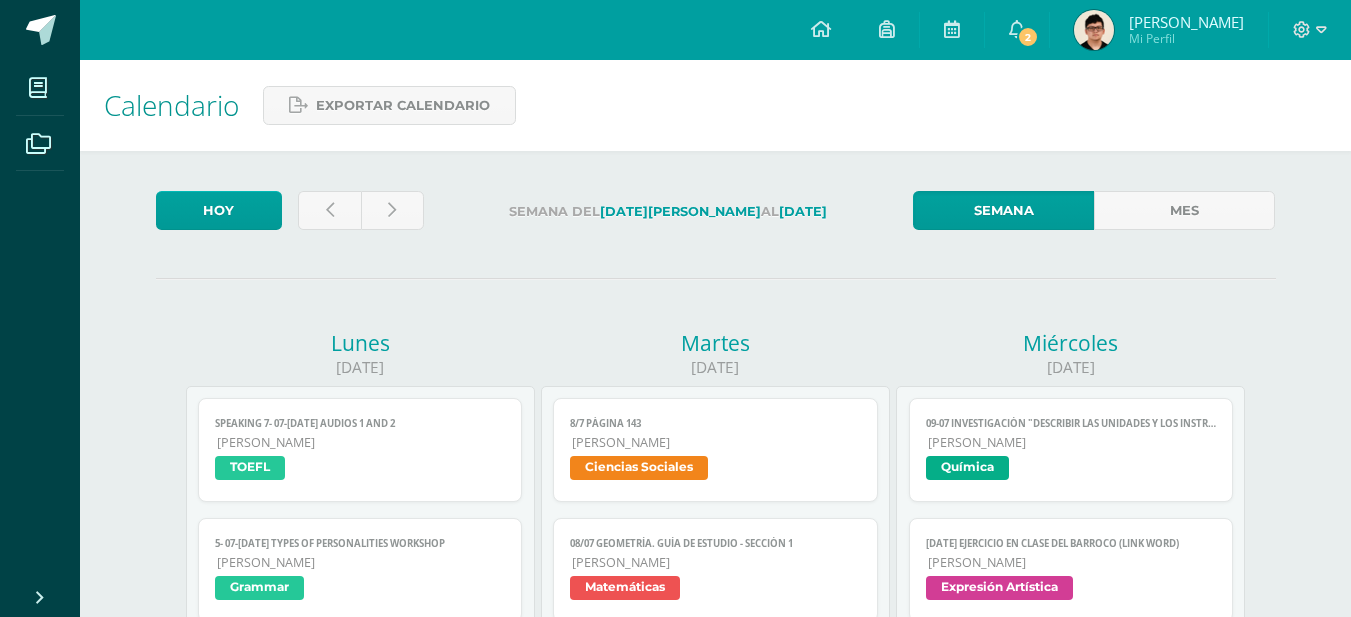 scroll, scrollTop: 0, scrollLeft: 0, axis: both 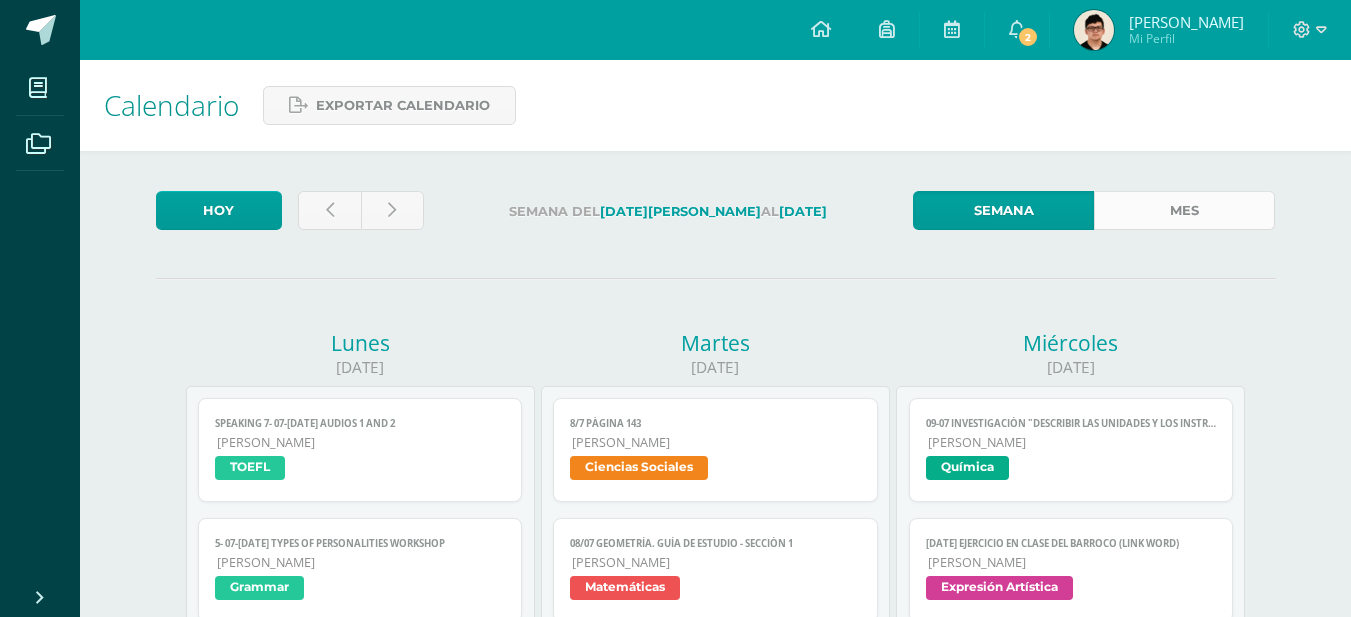 click on "Mes" at bounding box center (1184, 210) 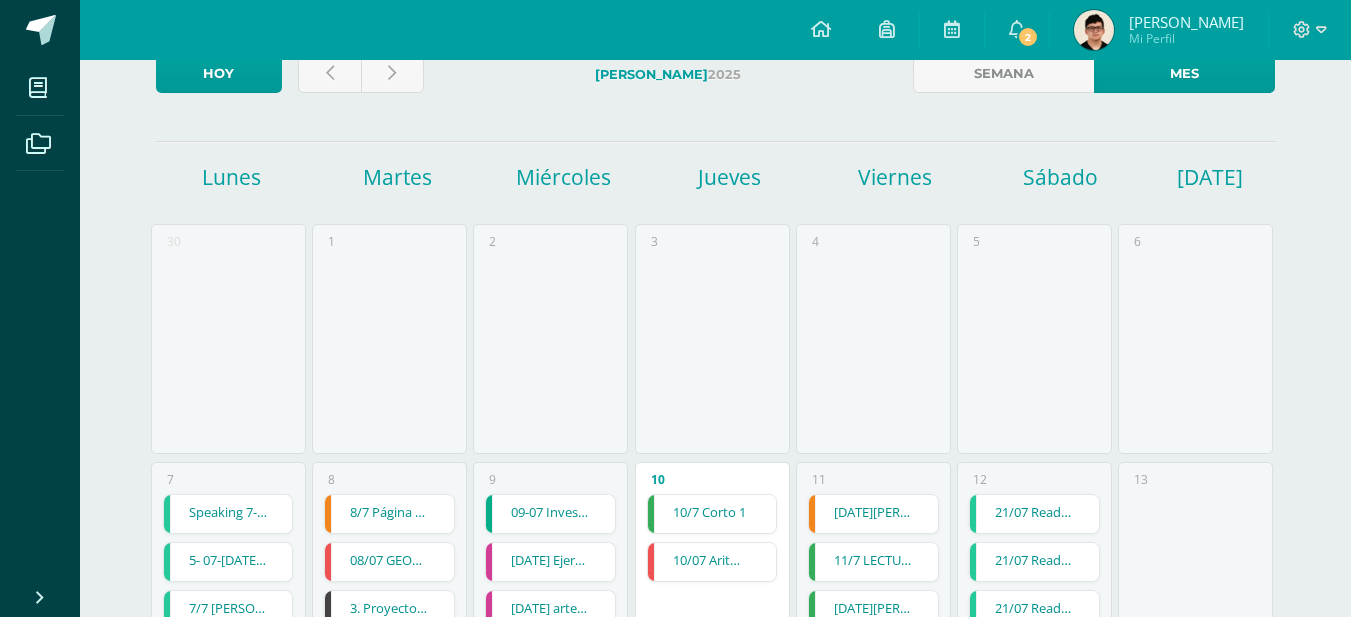 scroll, scrollTop: 0, scrollLeft: 0, axis: both 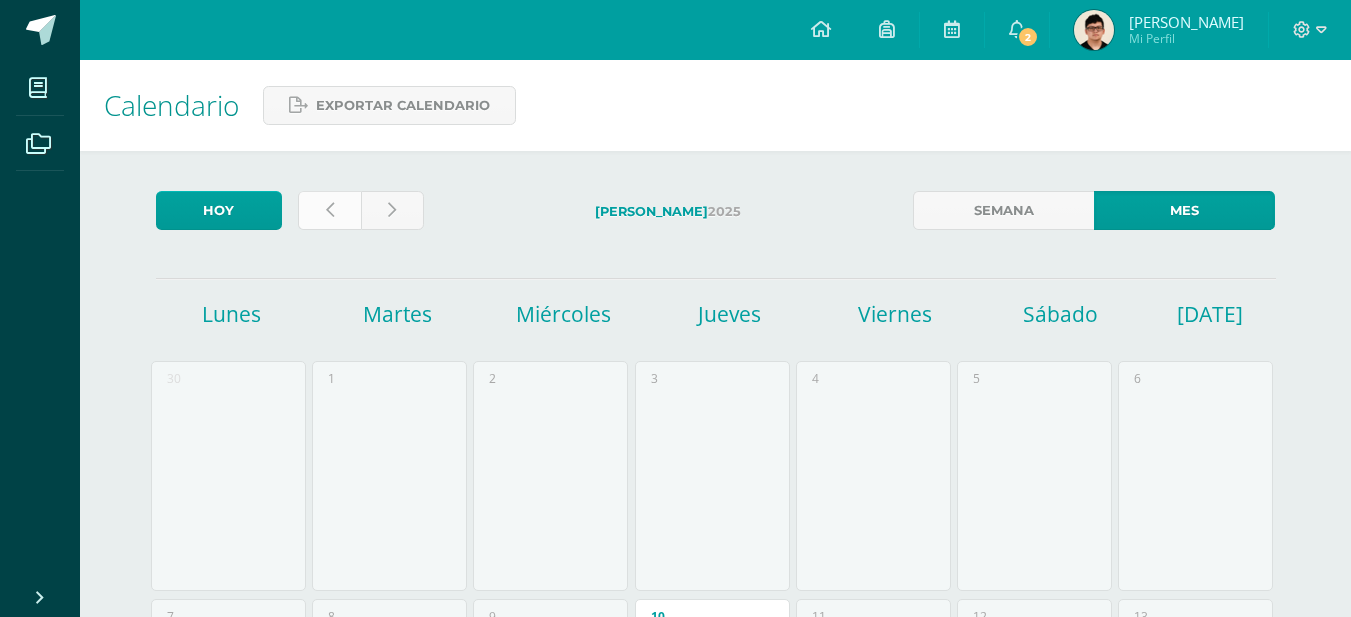 click at bounding box center [329, 210] 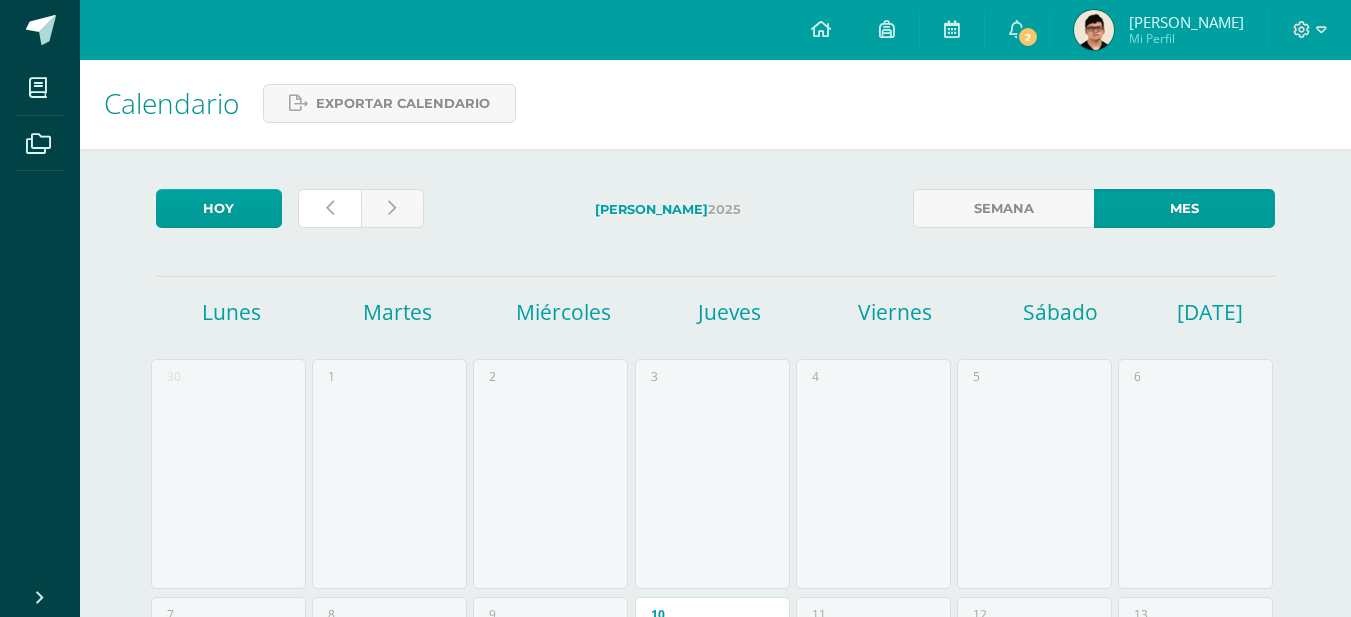 scroll, scrollTop: 0, scrollLeft: 0, axis: both 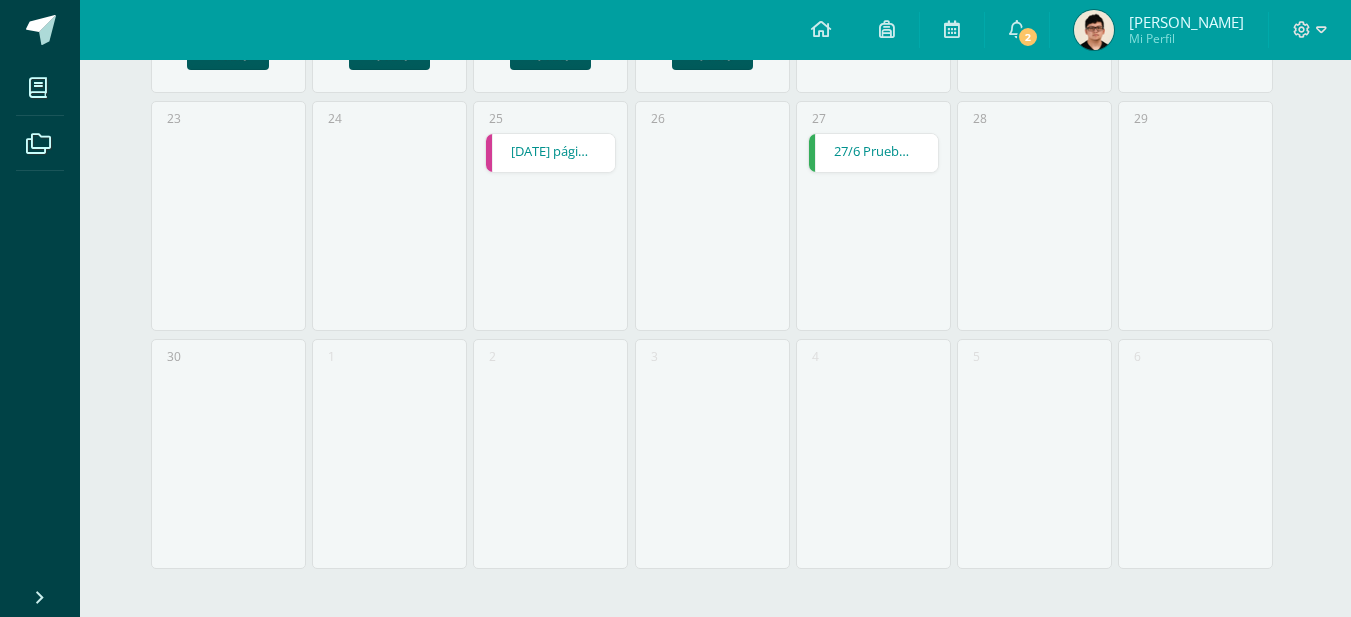 click on "27/6 Prueba T entrega 3ACTIVIDAD CERRADA" at bounding box center (873, 153) 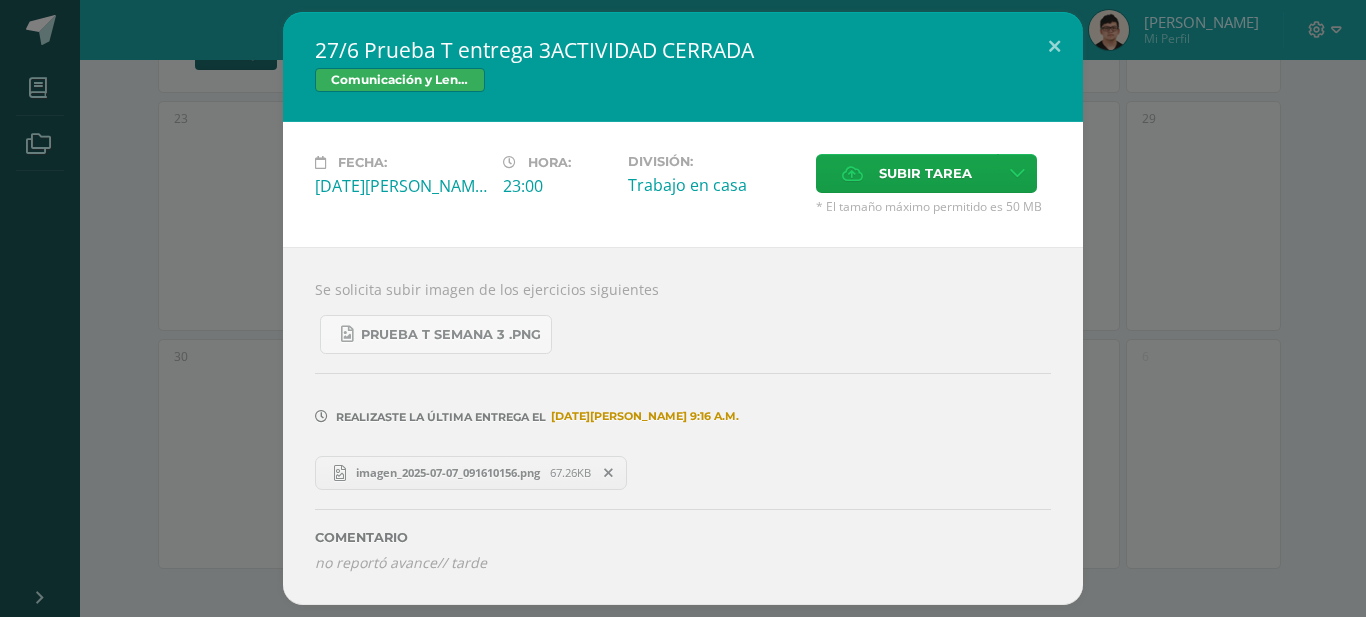 click on "27/6 Prueba T entrega 3ACTIVIDAD CERRADA
Comunicación y Lenguaje
Fecha:
Viernes 27 de Junio
Hora:
23:00
División:
Trabajo en casa
Subir tarea Cancelar" at bounding box center [683, 308] 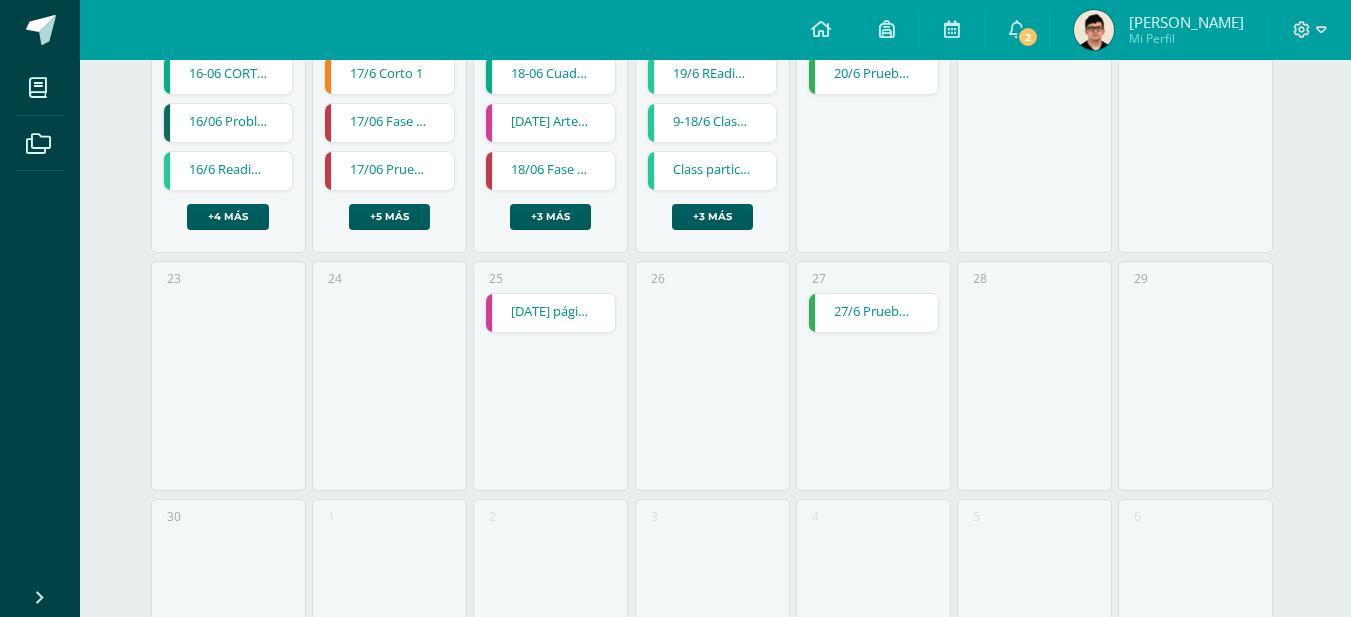 scroll, scrollTop: 912, scrollLeft: 0, axis: vertical 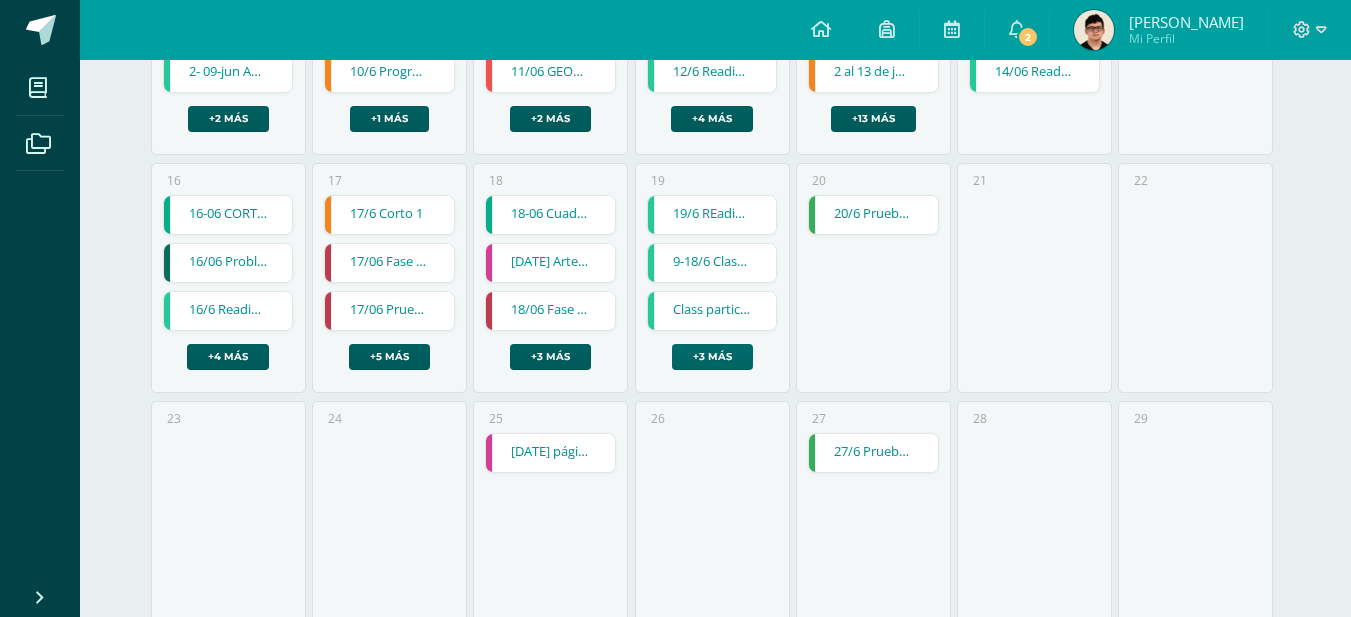 click on "+3 más" at bounding box center [712, 357] 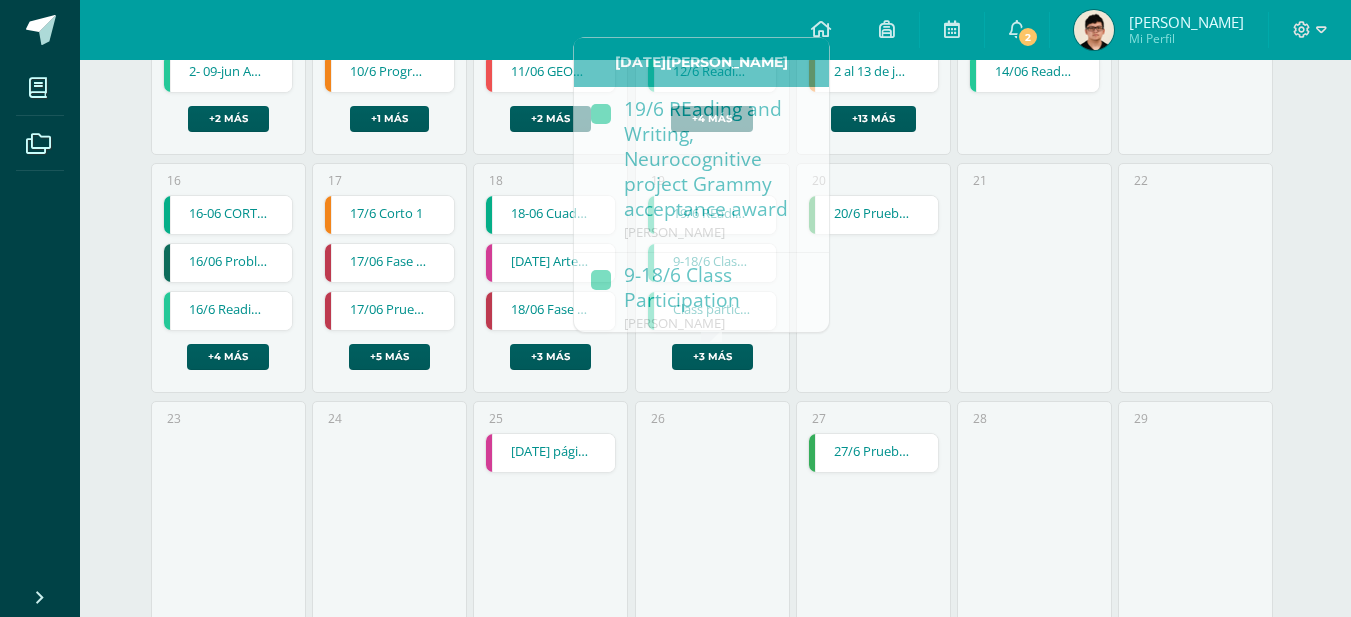 click on "20/6 Prueba T" at bounding box center [873, 215] 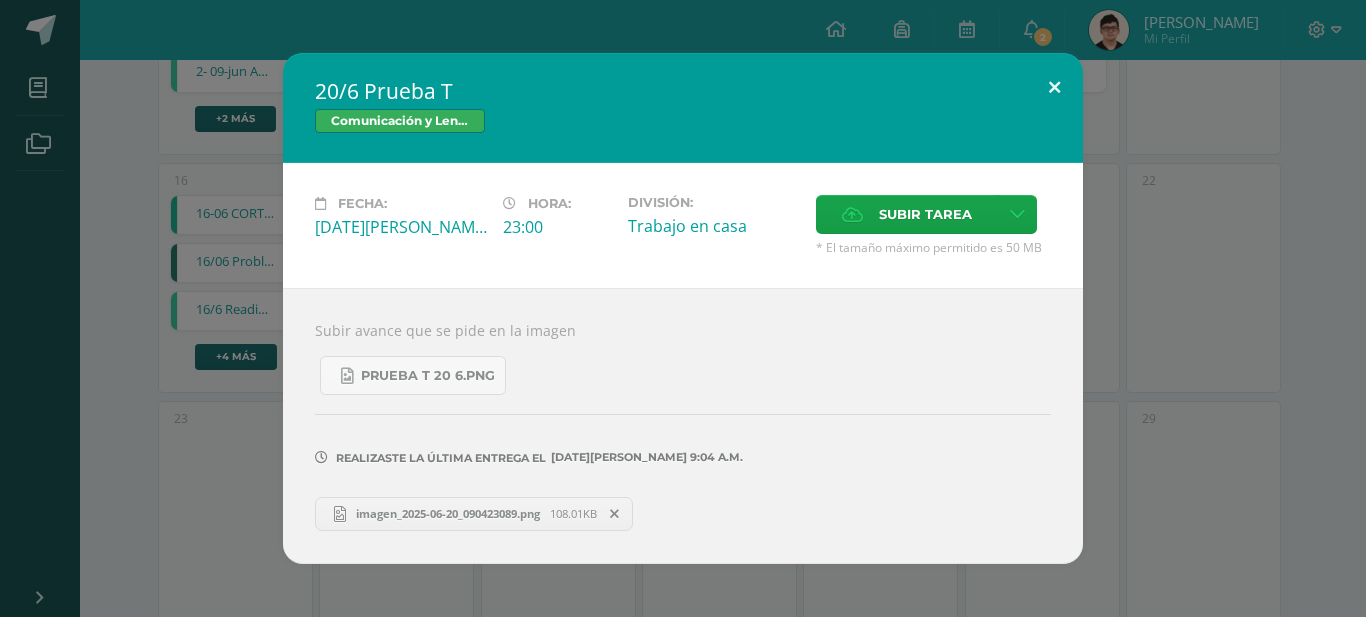 click at bounding box center (1054, 87) 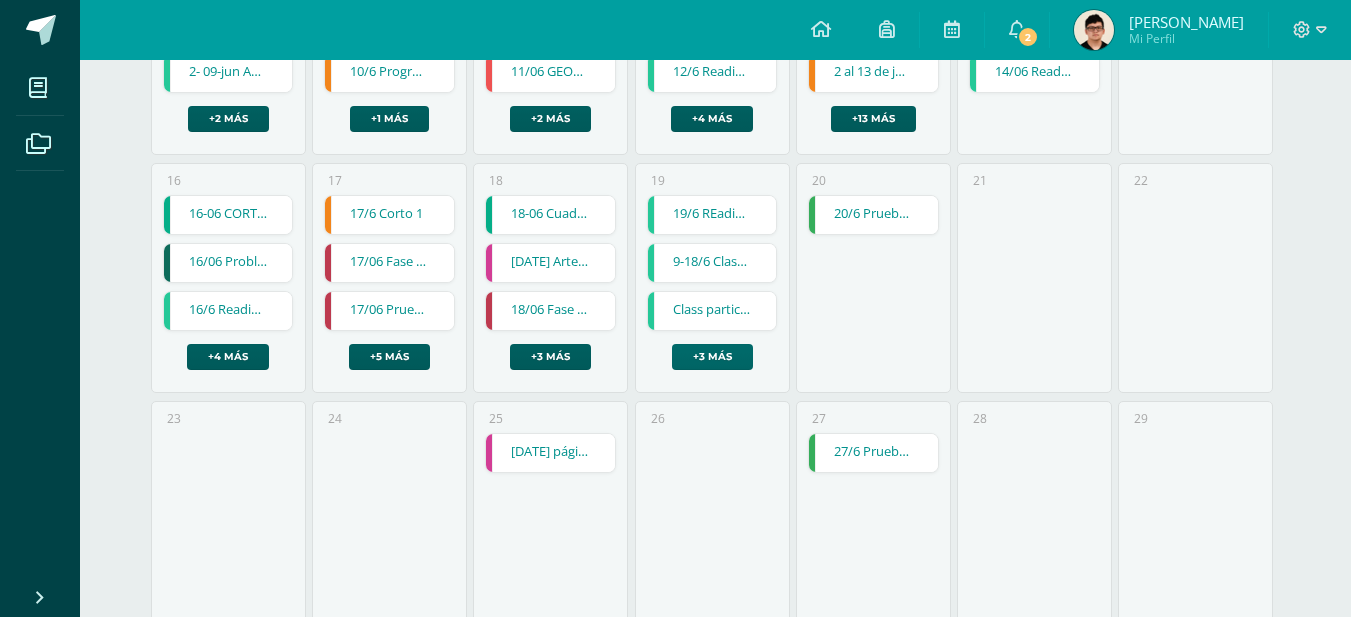click on "+3 más" at bounding box center [712, 357] 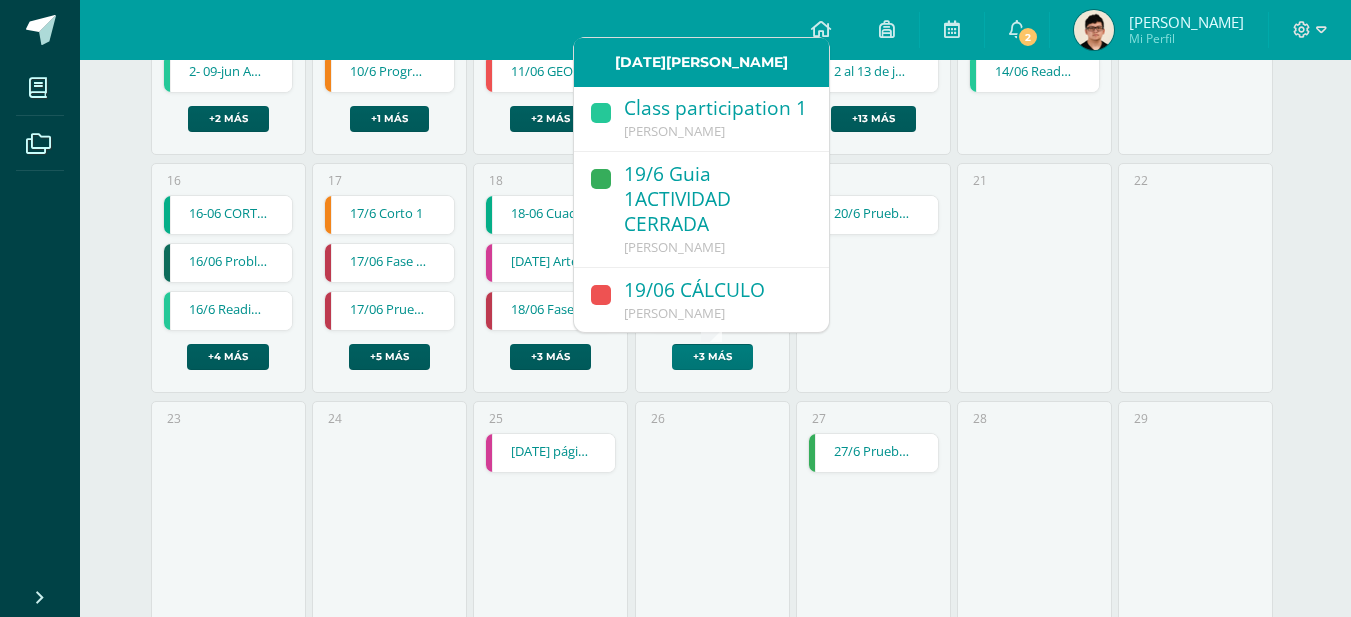 scroll, scrollTop: 373, scrollLeft: 0, axis: vertical 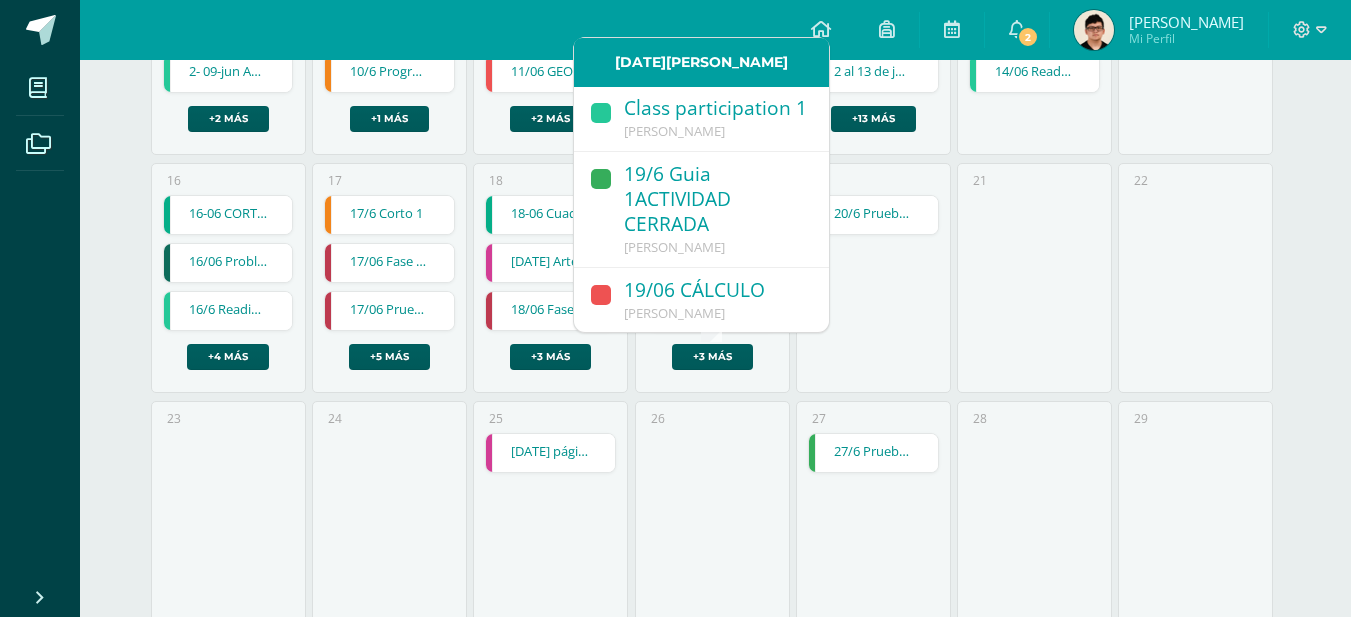 click on "19/06 CÁLCULO" at bounding box center (716, 291) 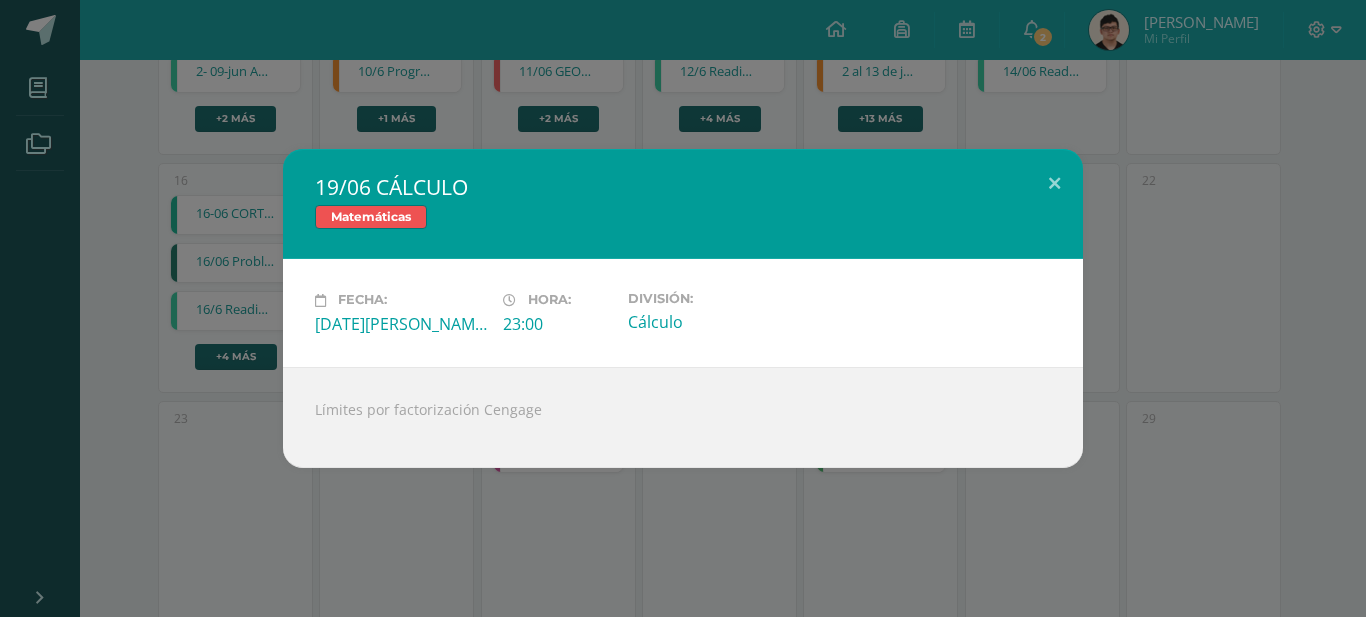 drag, startPoint x: 1103, startPoint y: 281, endPoint x: 1116, endPoint y: 291, distance: 16.40122 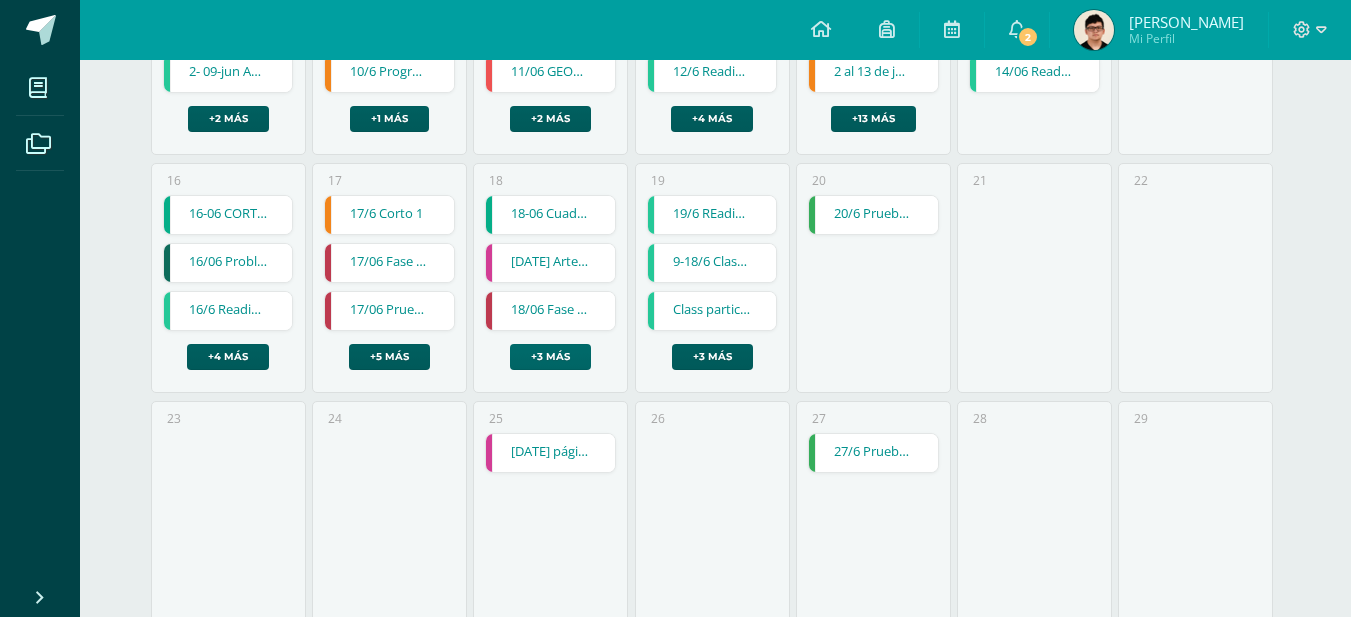 click on "+3 más" at bounding box center [550, 357] 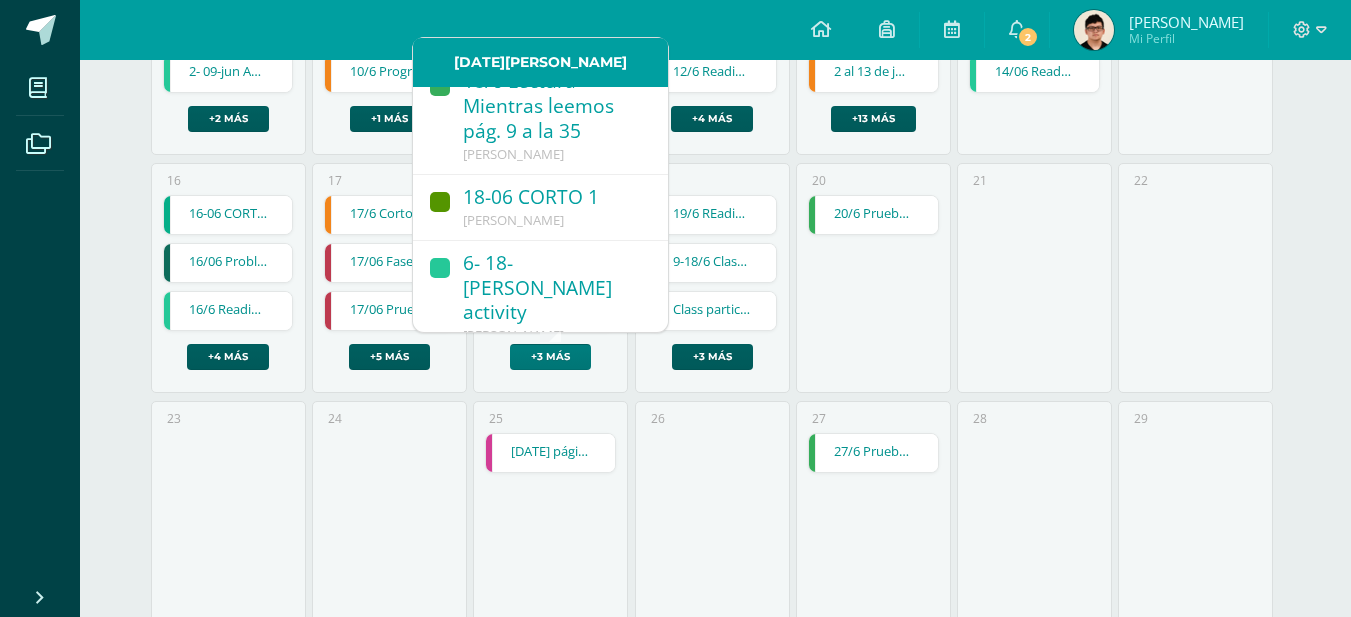 scroll, scrollTop: 398, scrollLeft: 0, axis: vertical 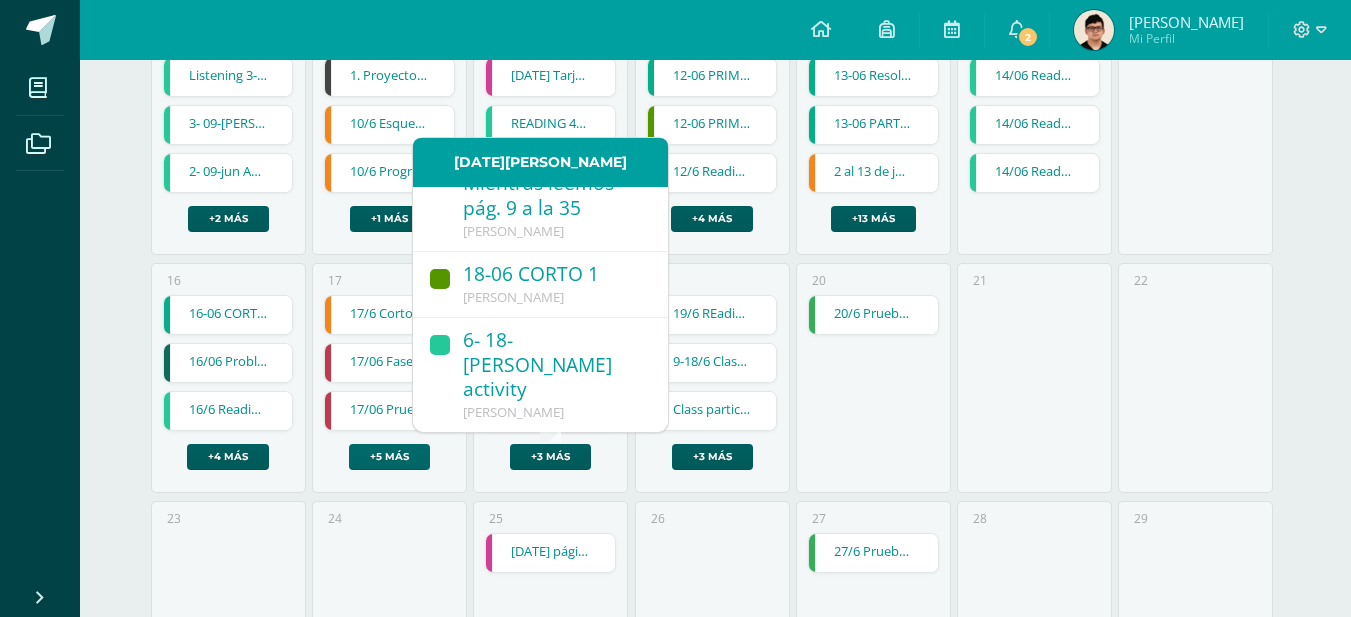 click on "+5 más" at bounding box center (389, 457) 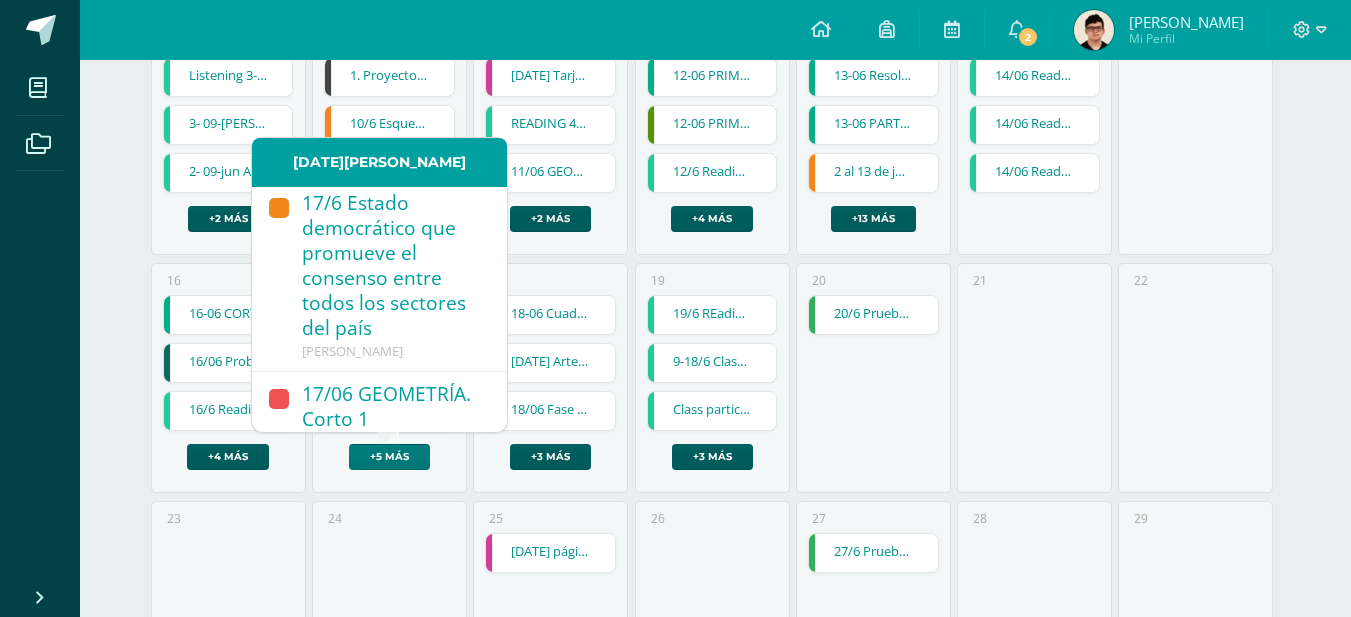 scroll, scrollTop: 679, scrollLeft: 0, axis: vertical 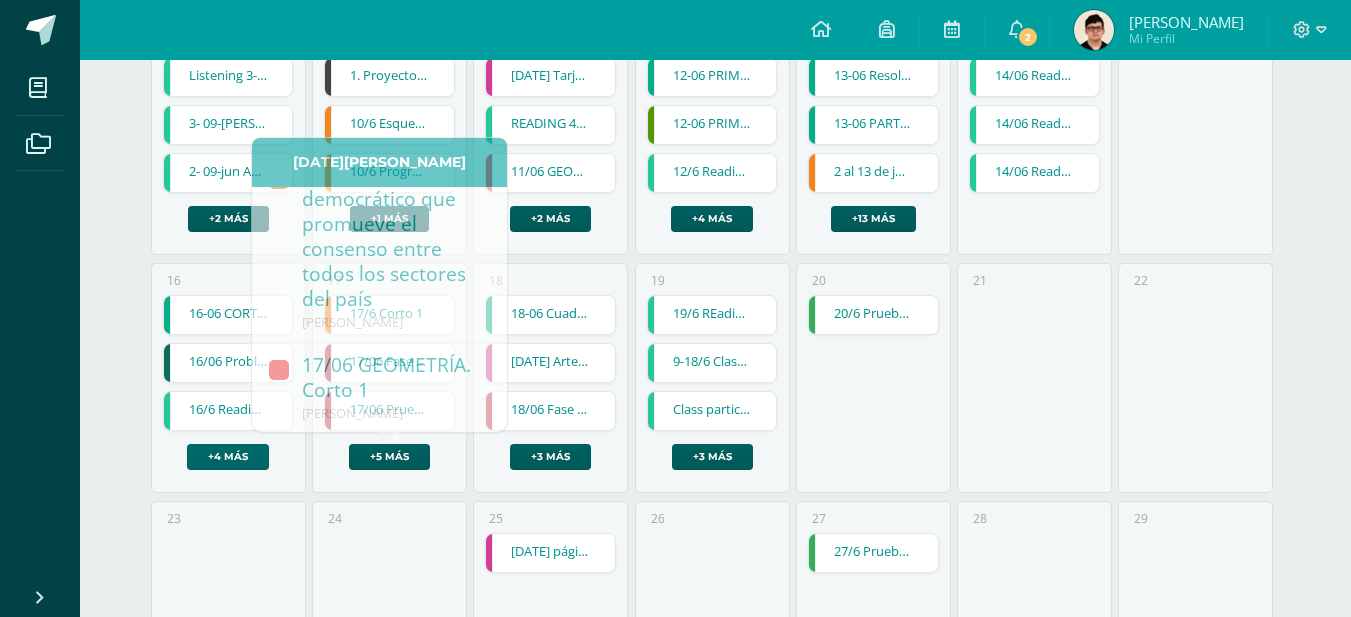 drag, startPoint x: 216, startPoint y: 435, endPoint x: 224, endPoint y: 445, distance: 12.806249 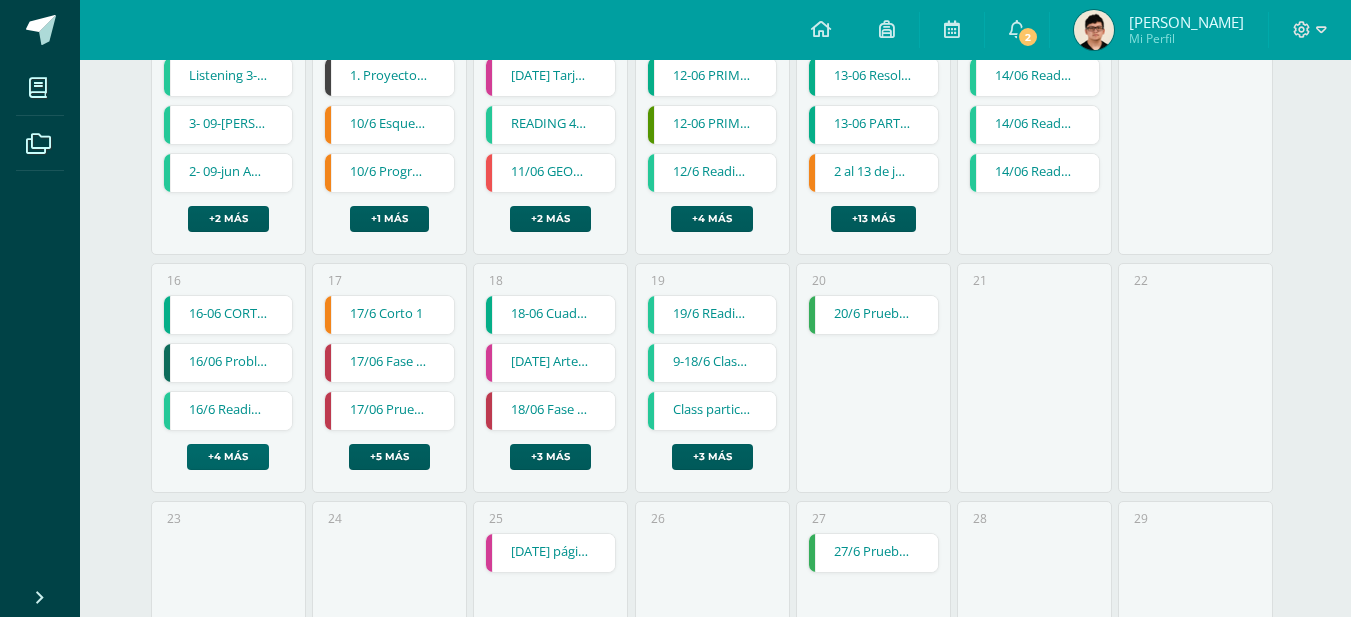 click on "+4 más" at bounding box center (228, 457) 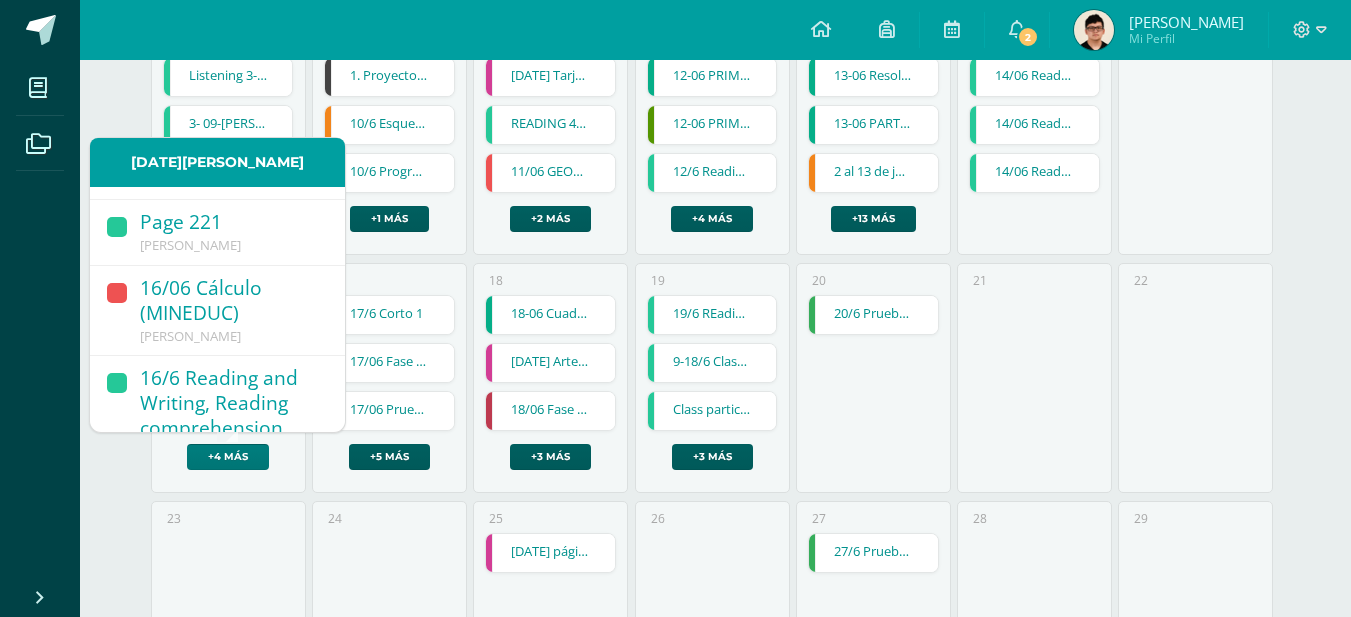 scroll, scrollTop: 439, scrollLeft: 0, axis: vertical 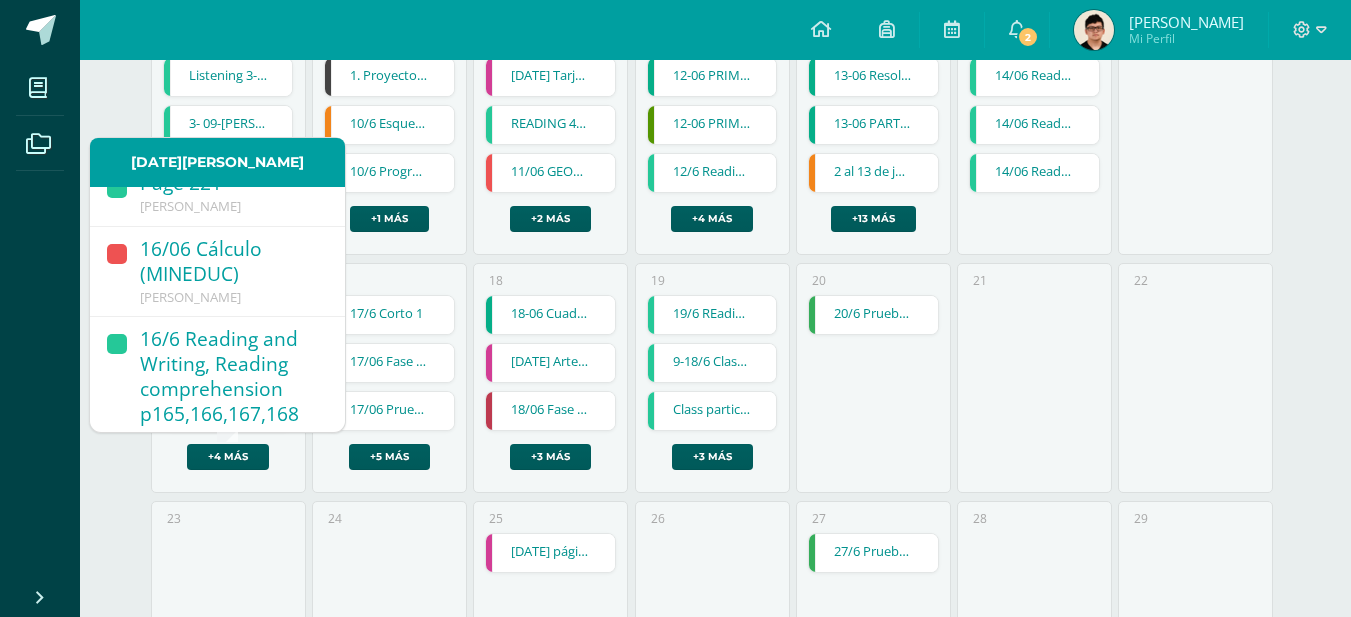 click on "16/06  Cálculo  (MINEDUC)" at bounding box center (232, 263) 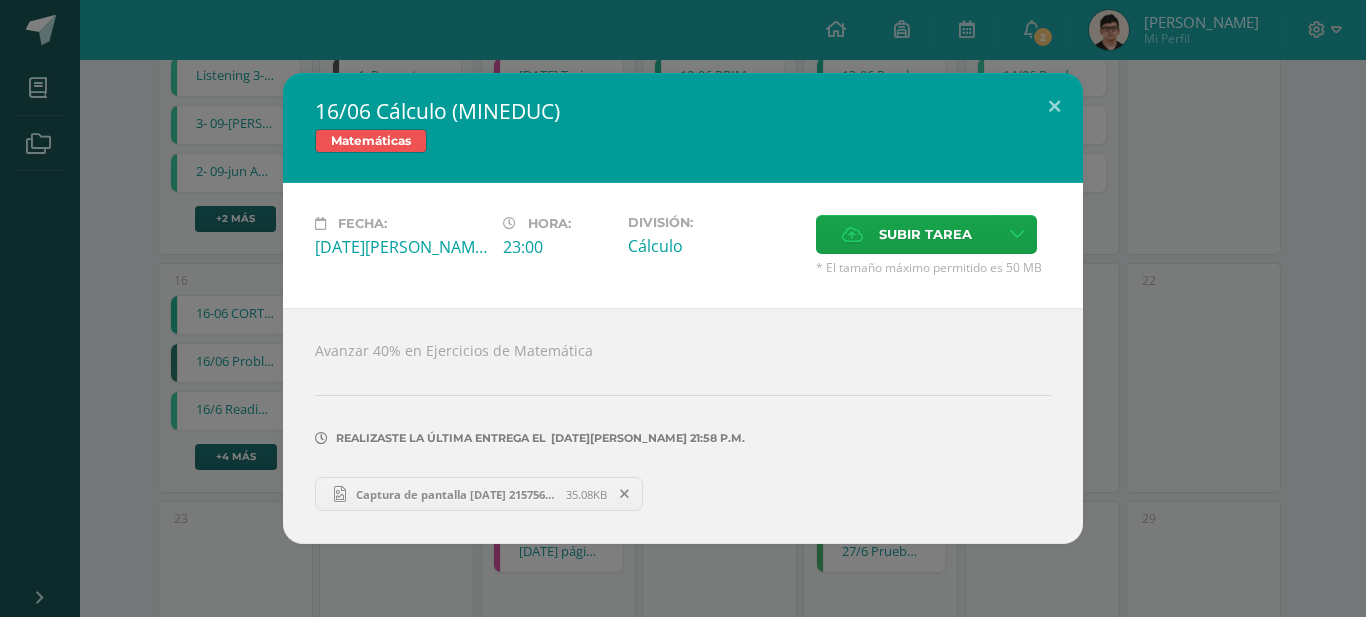 click on "Captura de pantalla 2025-06-16 215756.png" at bounding box center [456, 494] 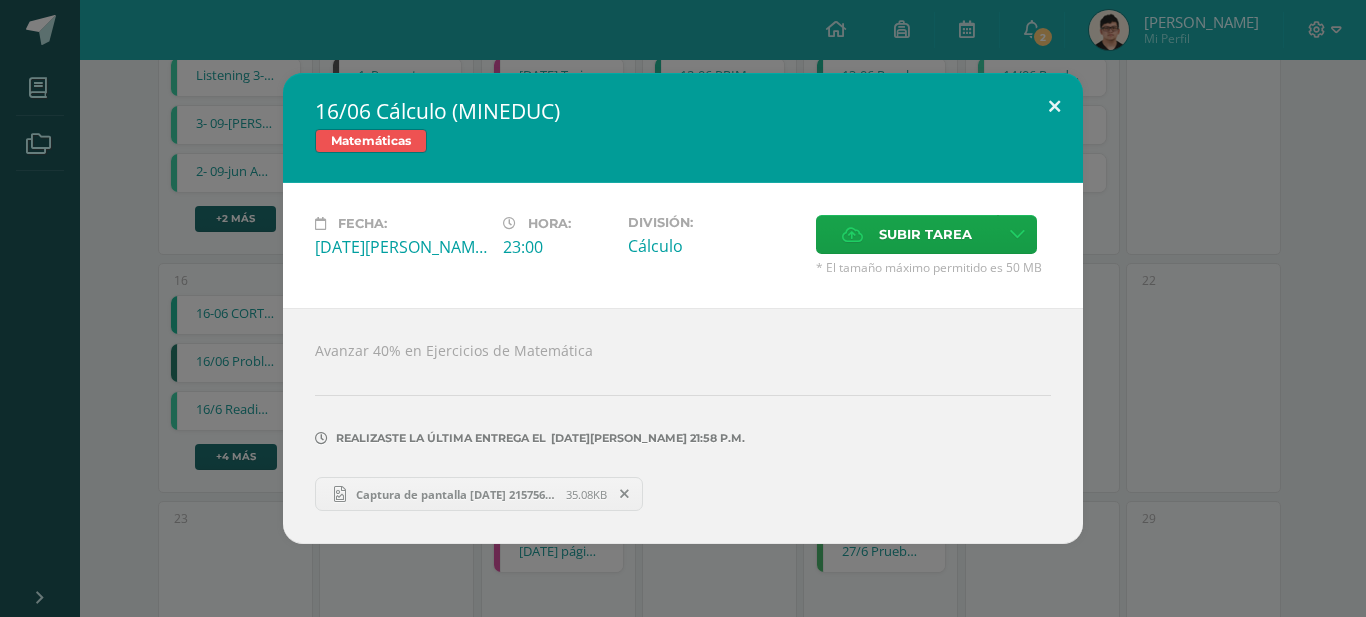 click at bounding box center (1054, 107) 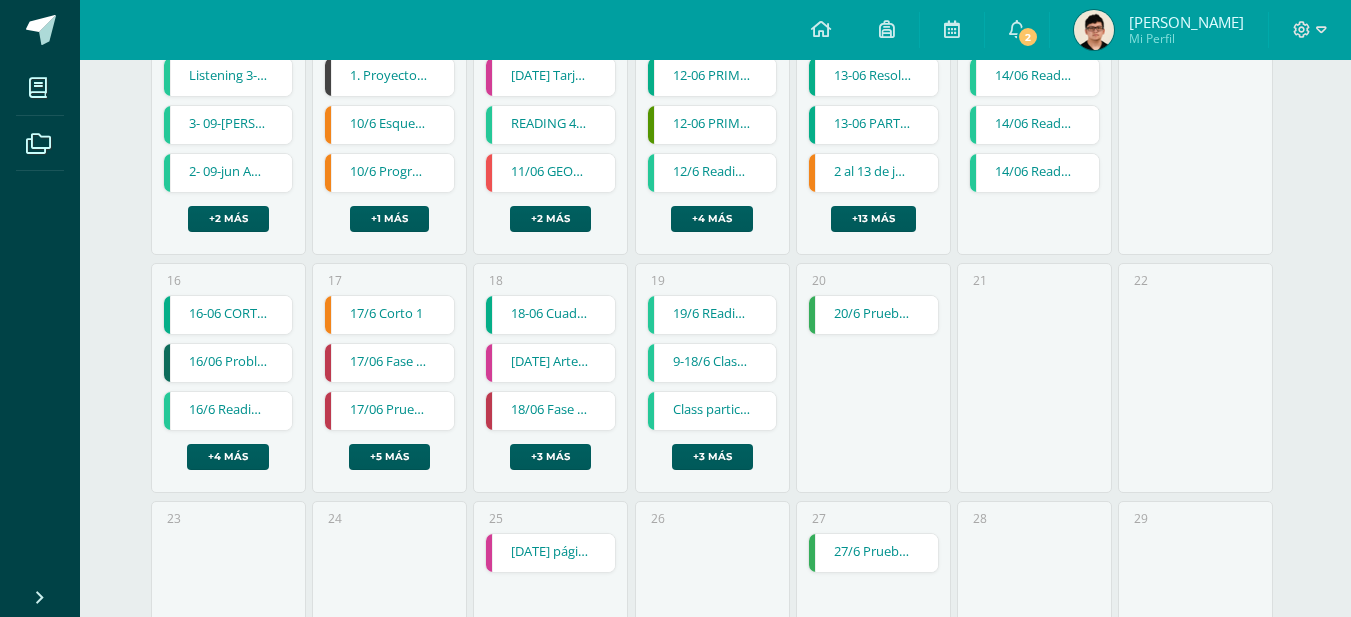 click on "Sergio Fabian" at bounding box center (1186, 22) 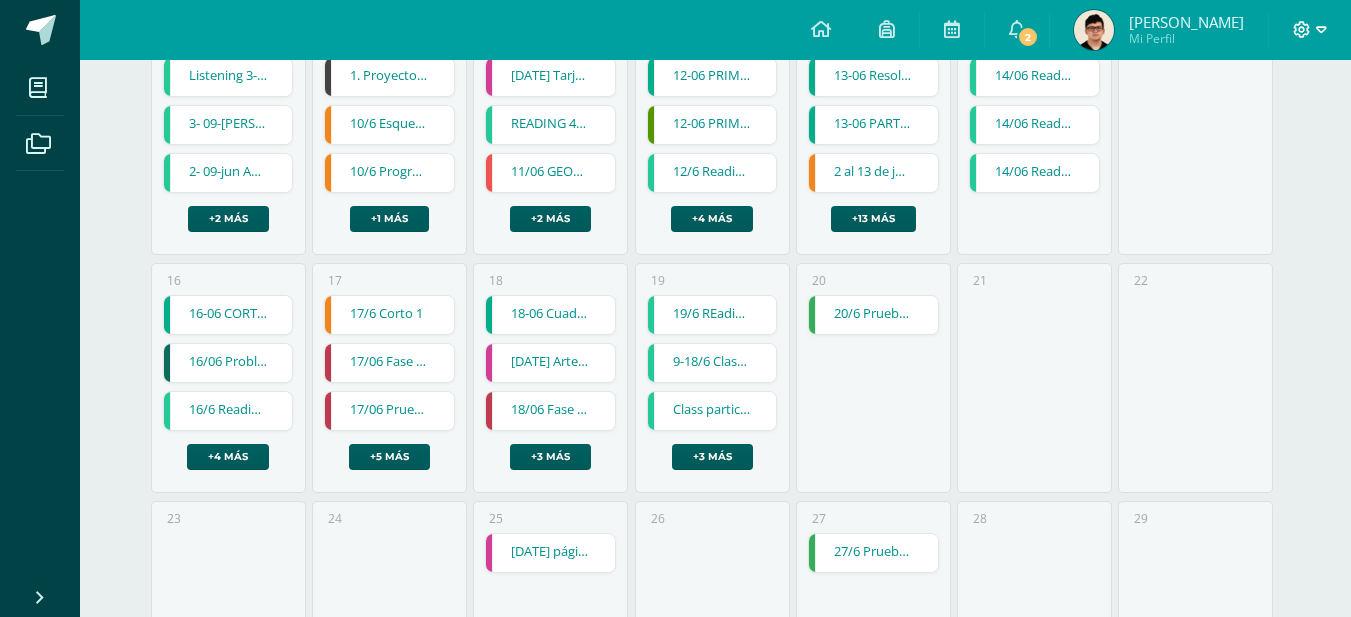 click 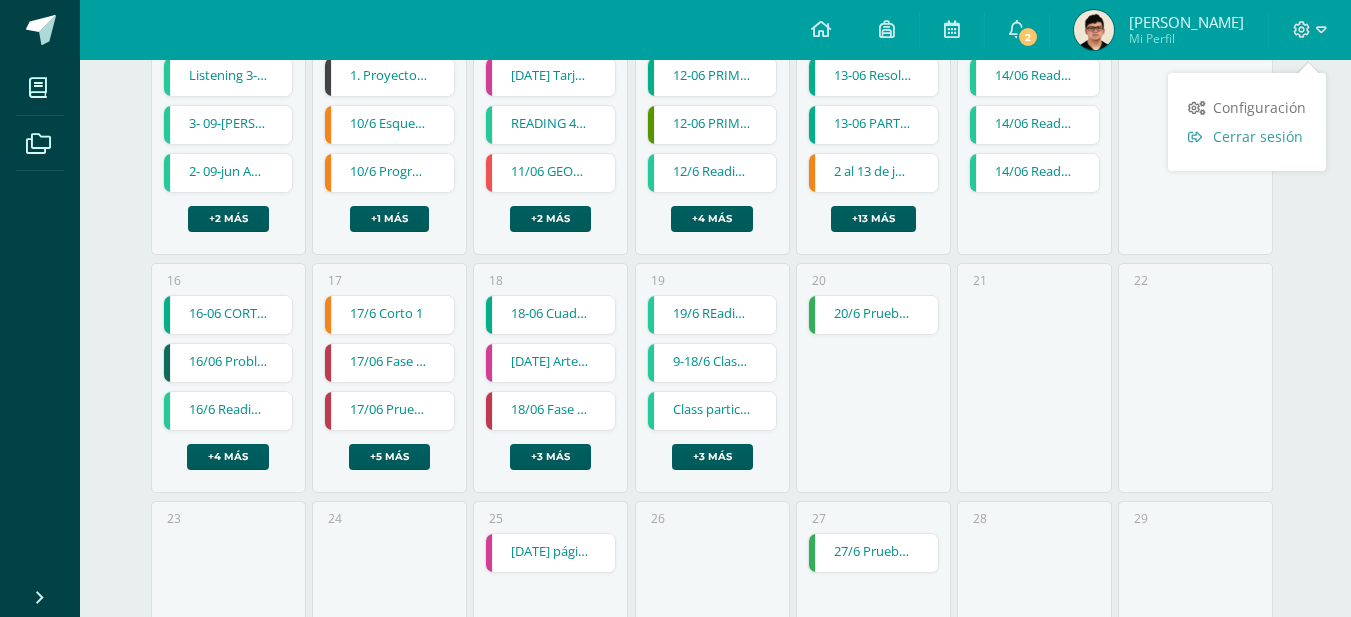 click on "Cerrar sesión" at bounding box center (1258, 136) 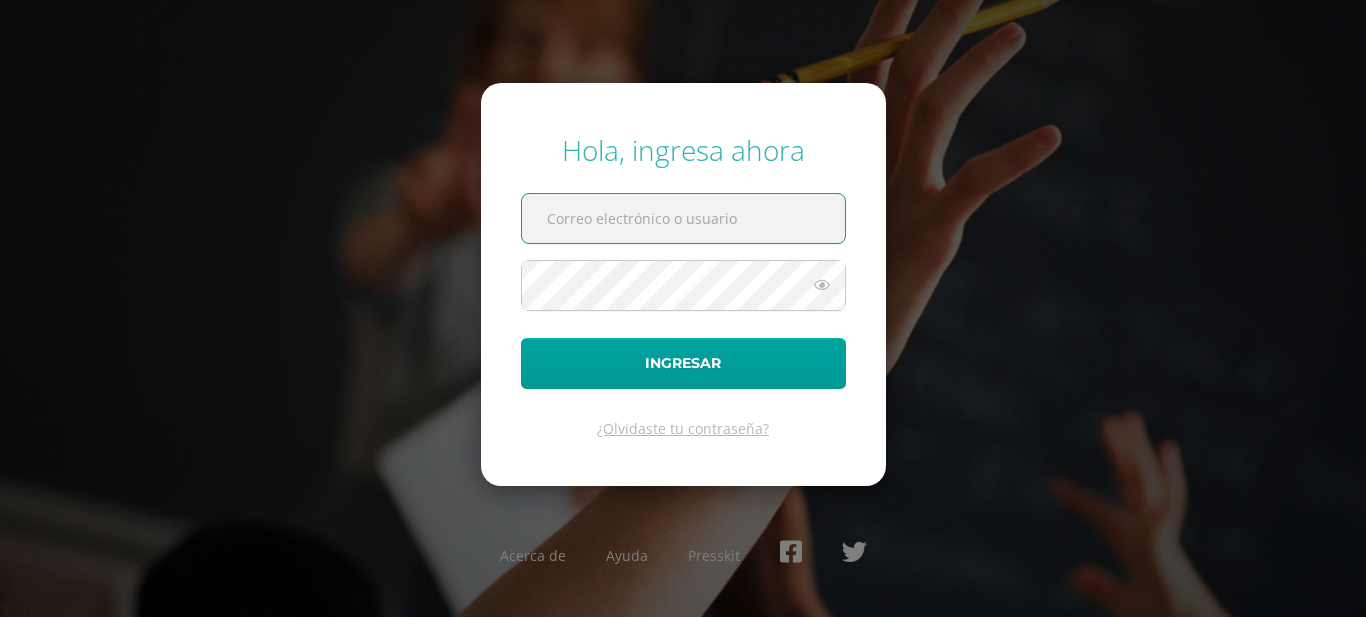 scroll, scrollTop: 0, scrollLeft: 0, axis: both 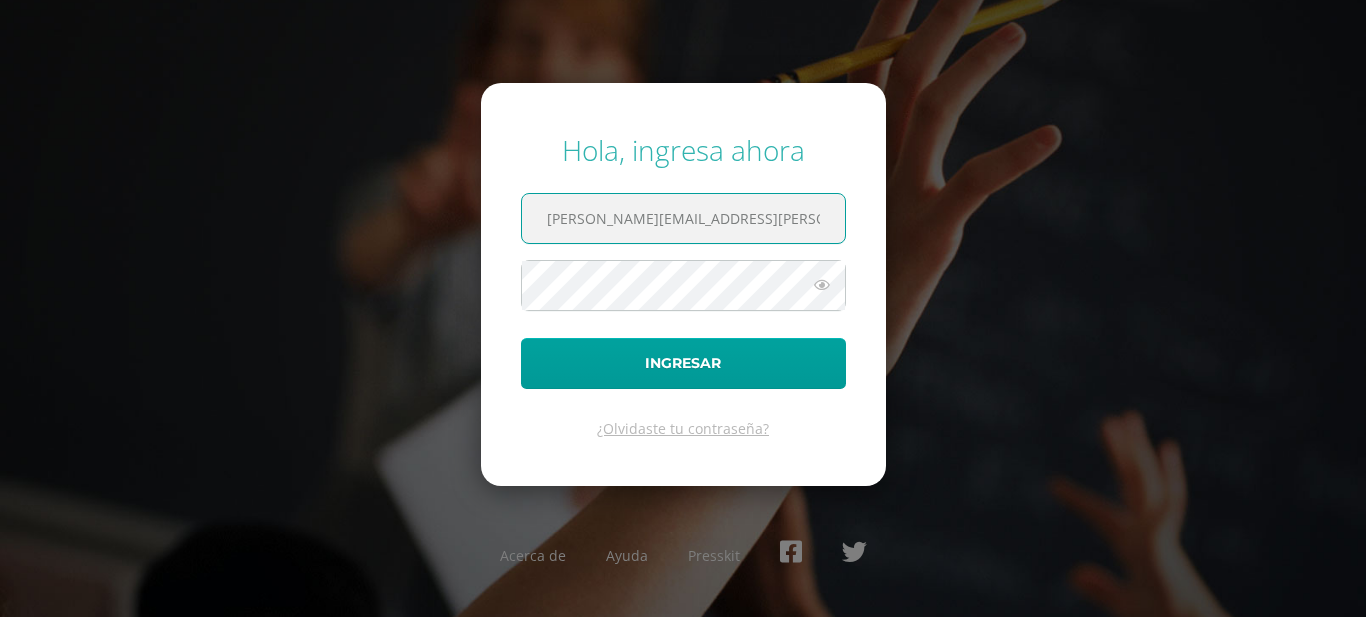 click on "sergio.siliezar@centroeducativoelvalle.edu.gt" at bounding box center (683, 218) 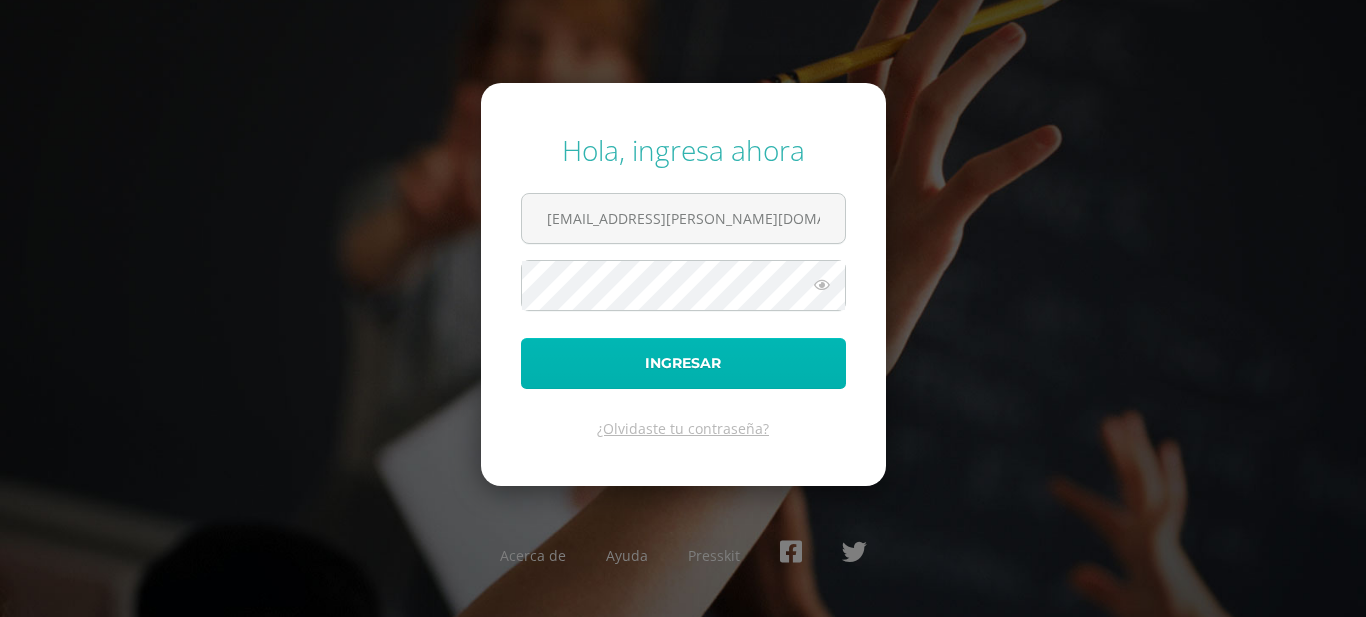 click on "Ingresar" at bounding box center (683, 363) 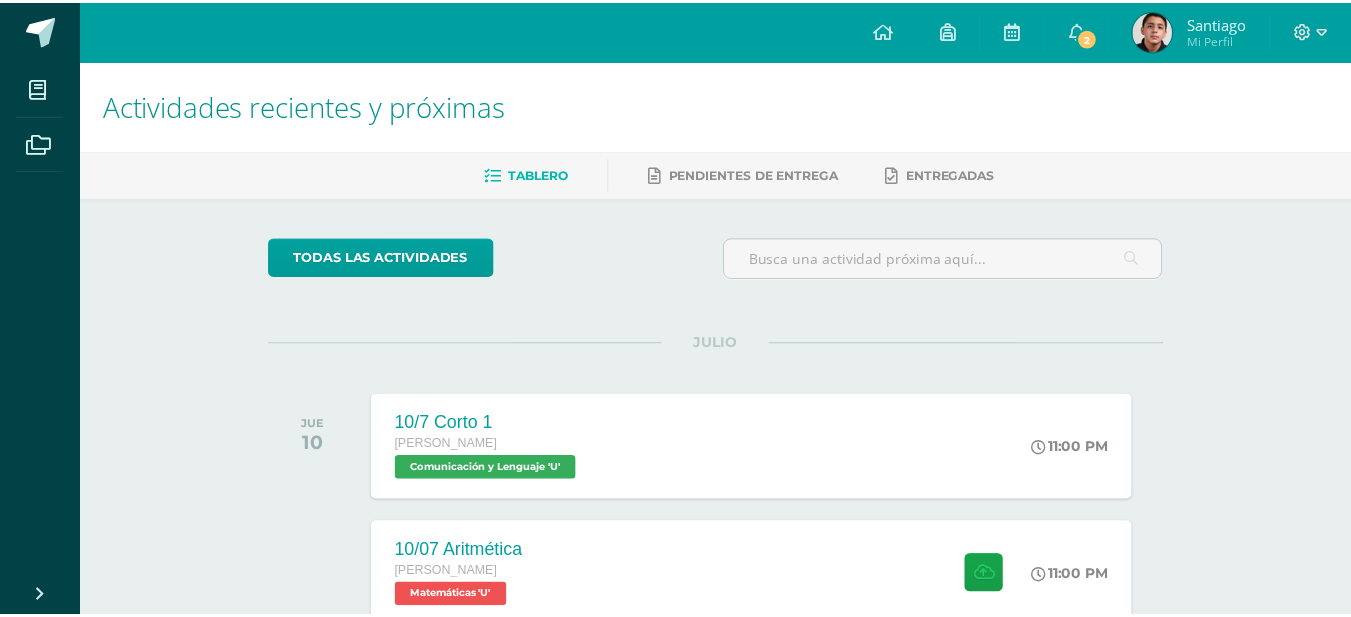 scroll, scrollTop: 0, scrollLeft: 0, axis: both 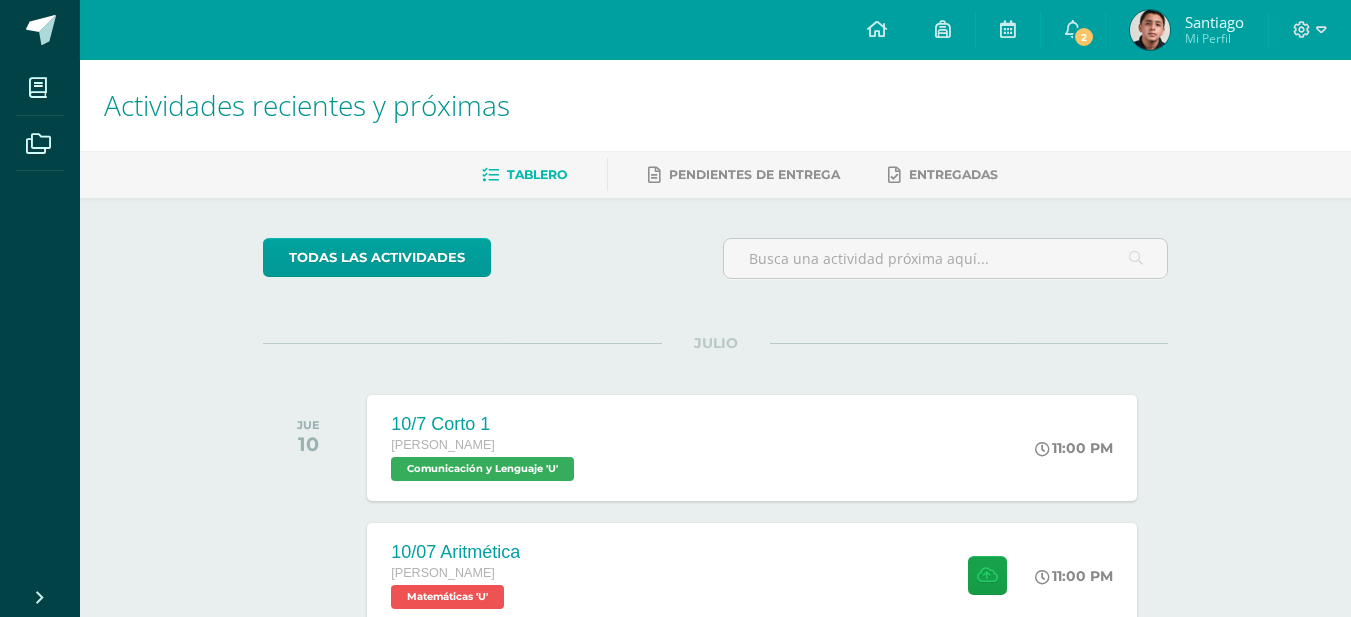 click at bounding box center [1150, 30] 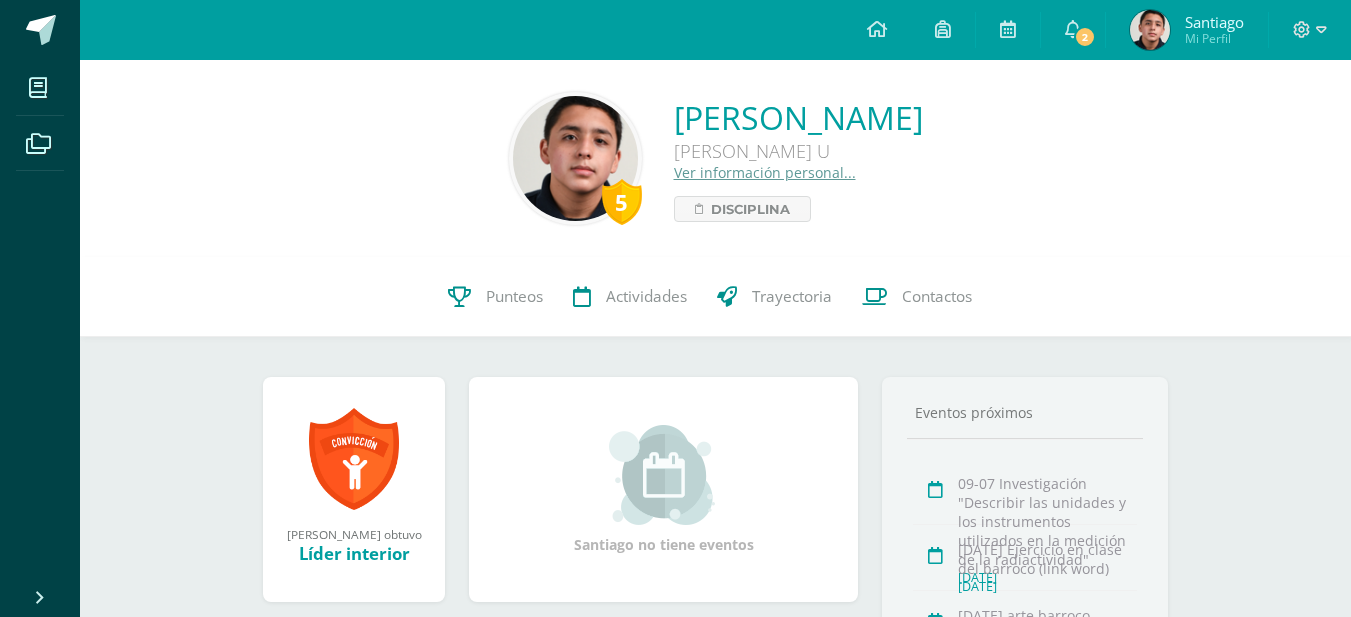 scroll, scrollTop: 0, scrollLeft: 0, axis: both 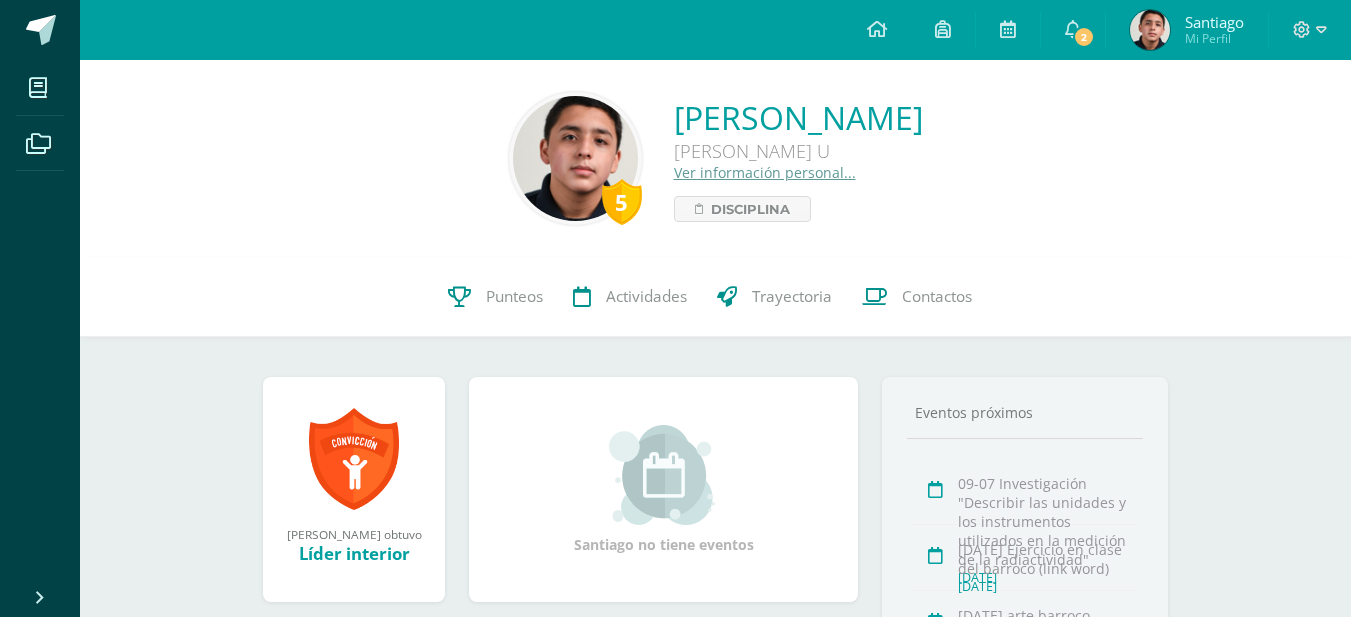 click on "Ver información personal..." at bounding box center [765, 172] 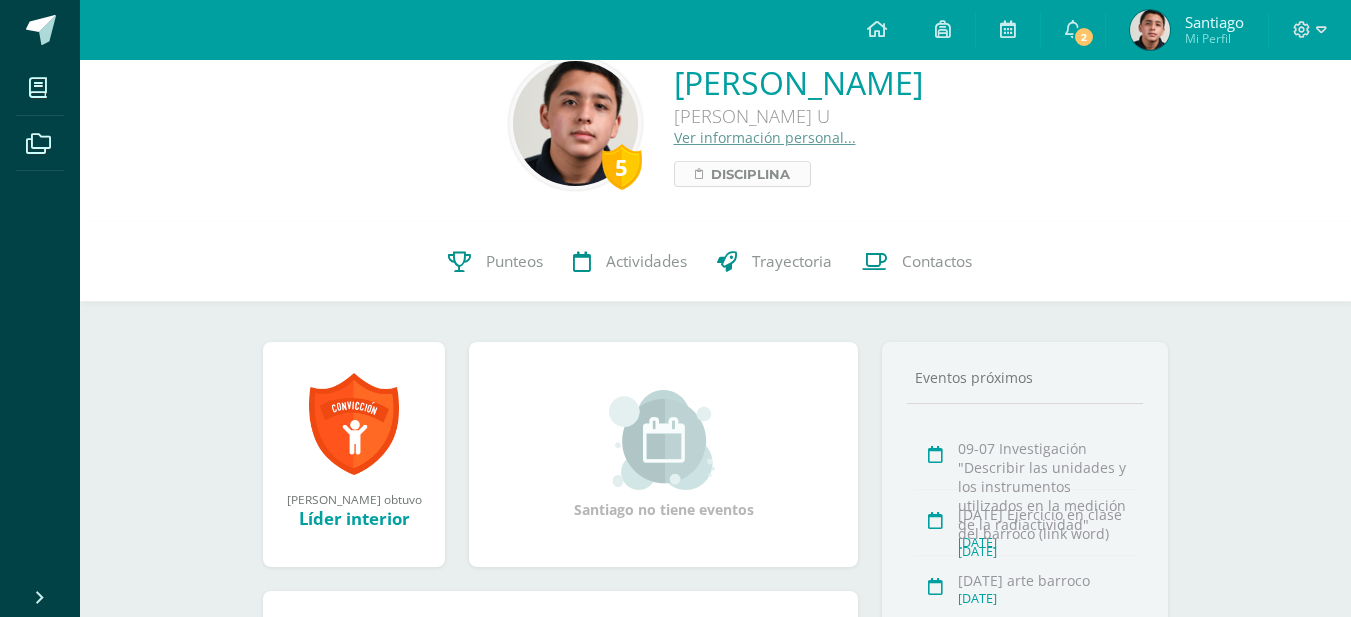 scroll, scrollTop: 0, scrollLeft: 0, axis: both 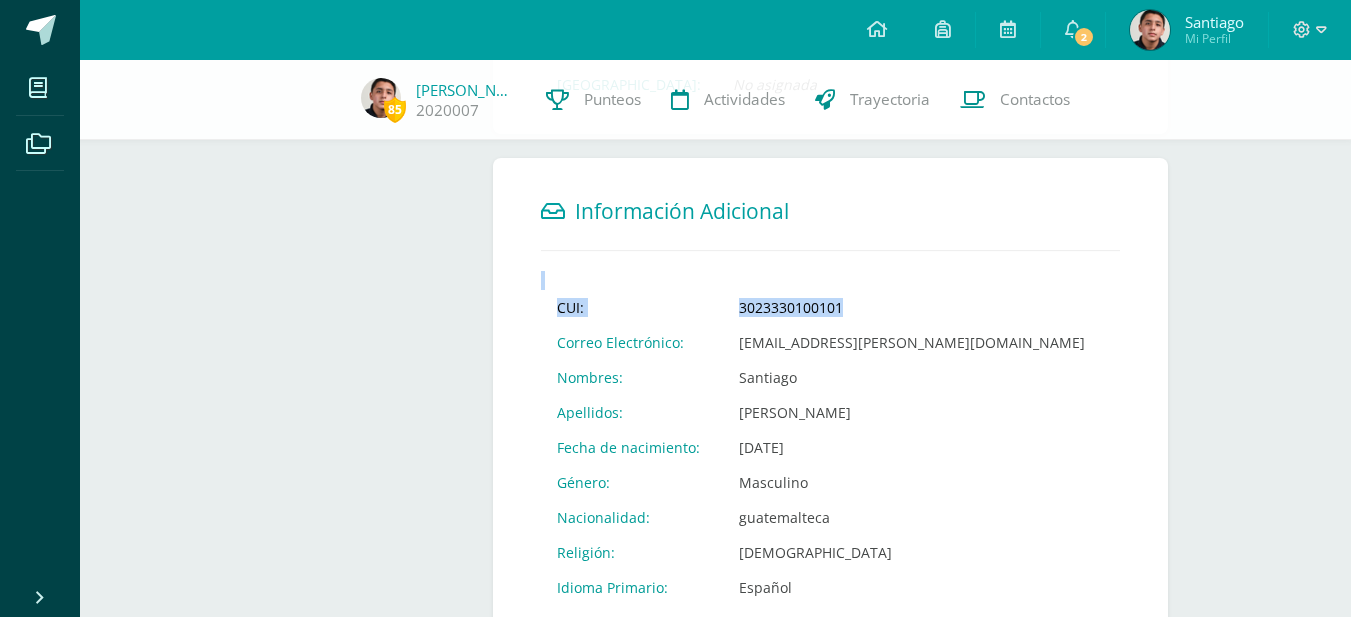 drag, startPoint x: 839, startPoint y: 309, endPoint x: 769, endPoint y: 278, distance: 76.55717 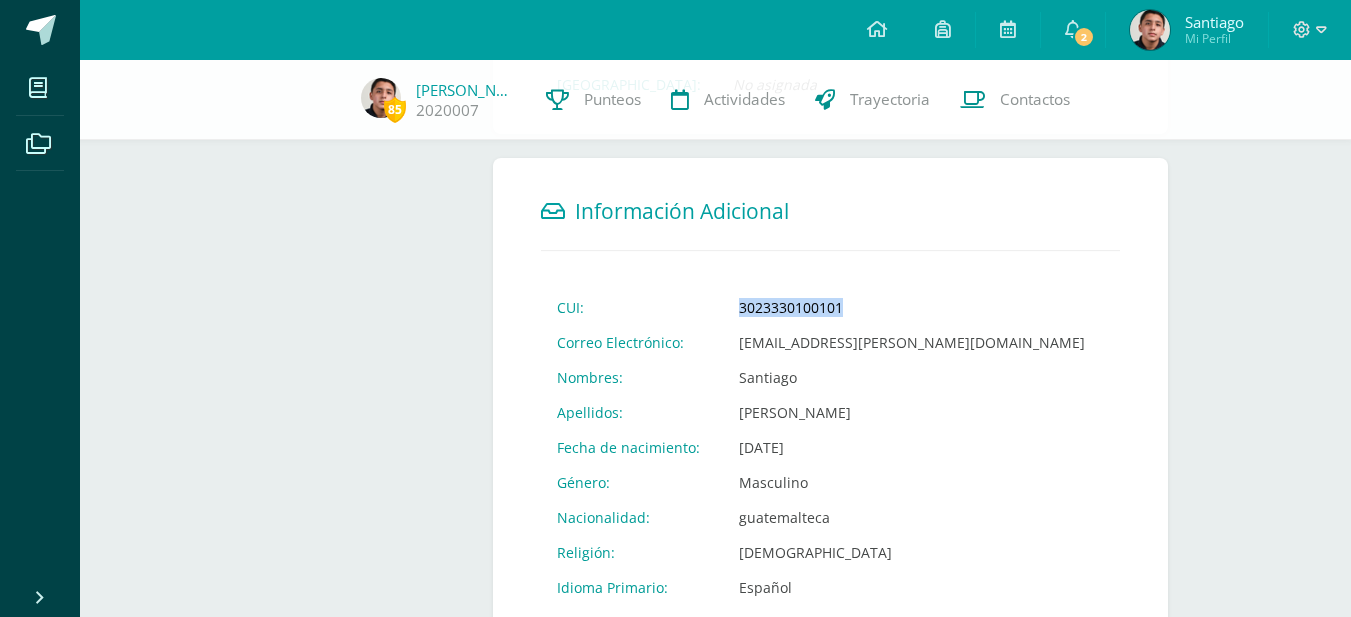 copy on "3023330100101" 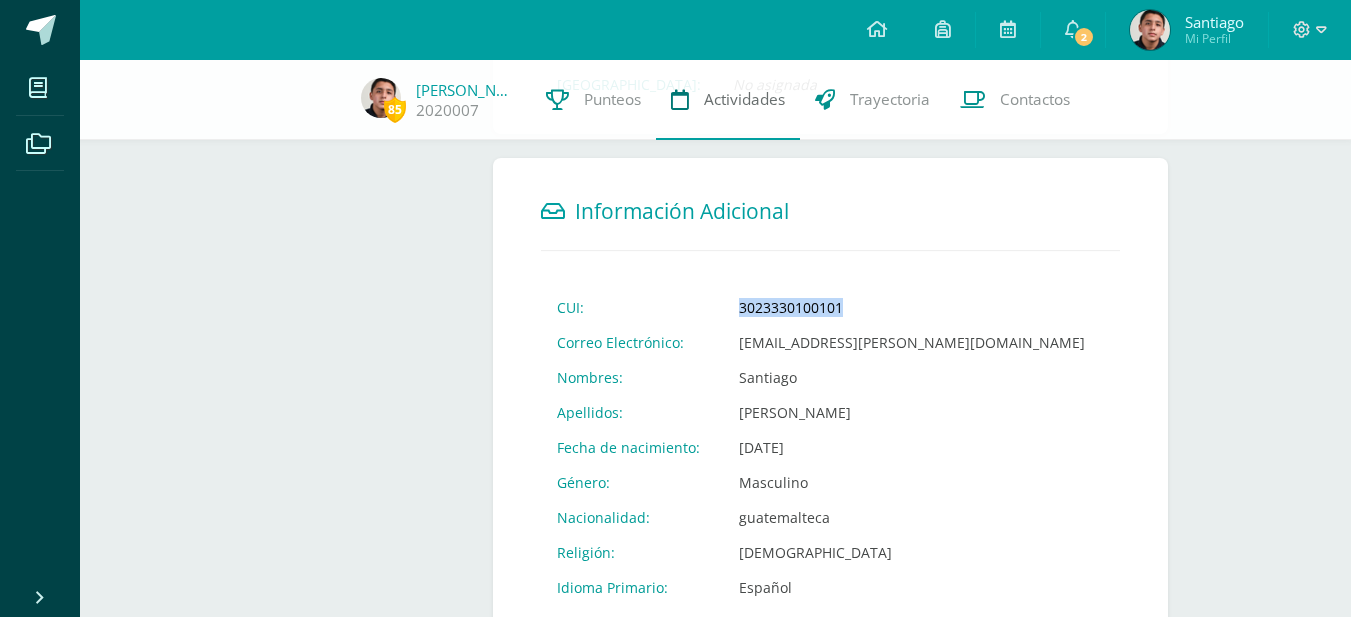 copy on "3023330100101" 